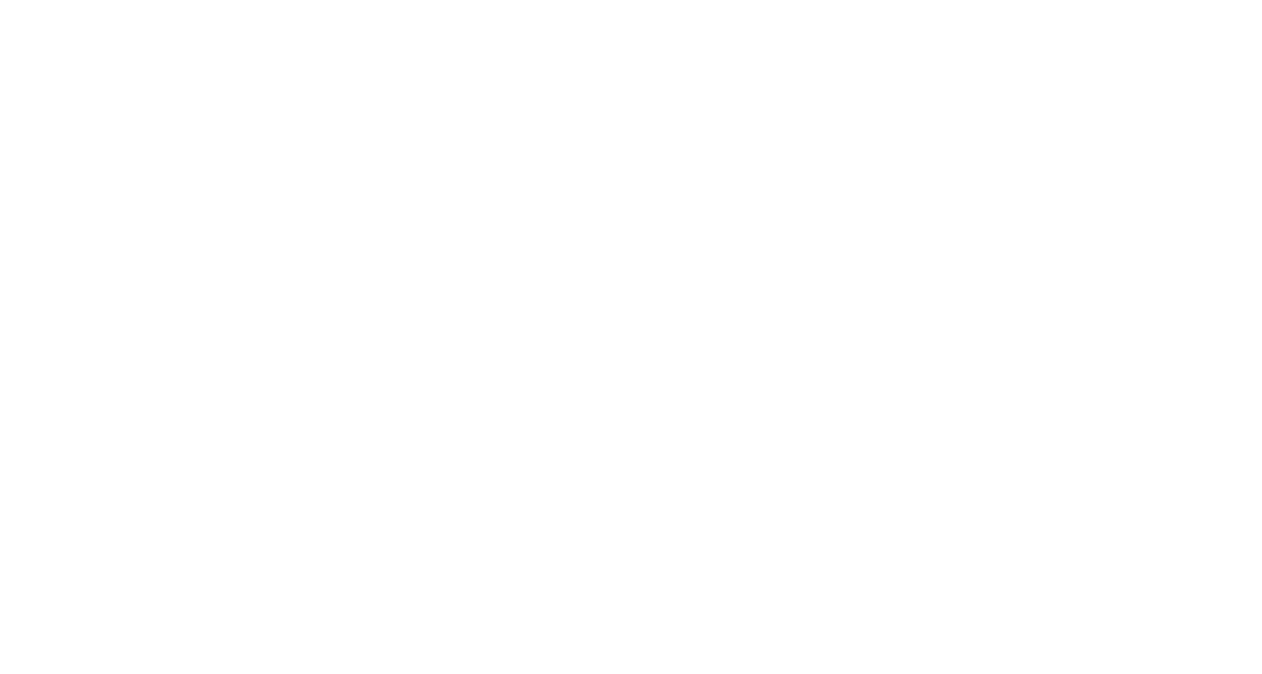 scroll, scrollTop: 0, scrollLeft: 0, axis: both 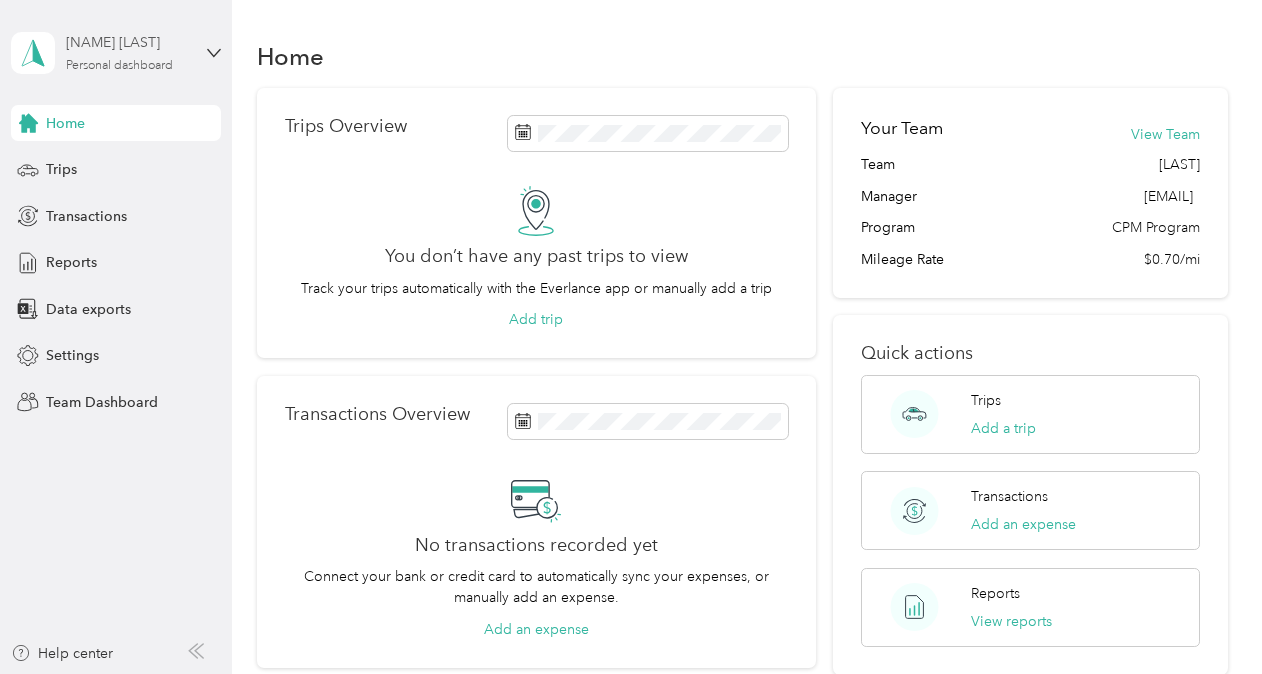 click on "Personal dashboard" at bounding box center (119, 66) 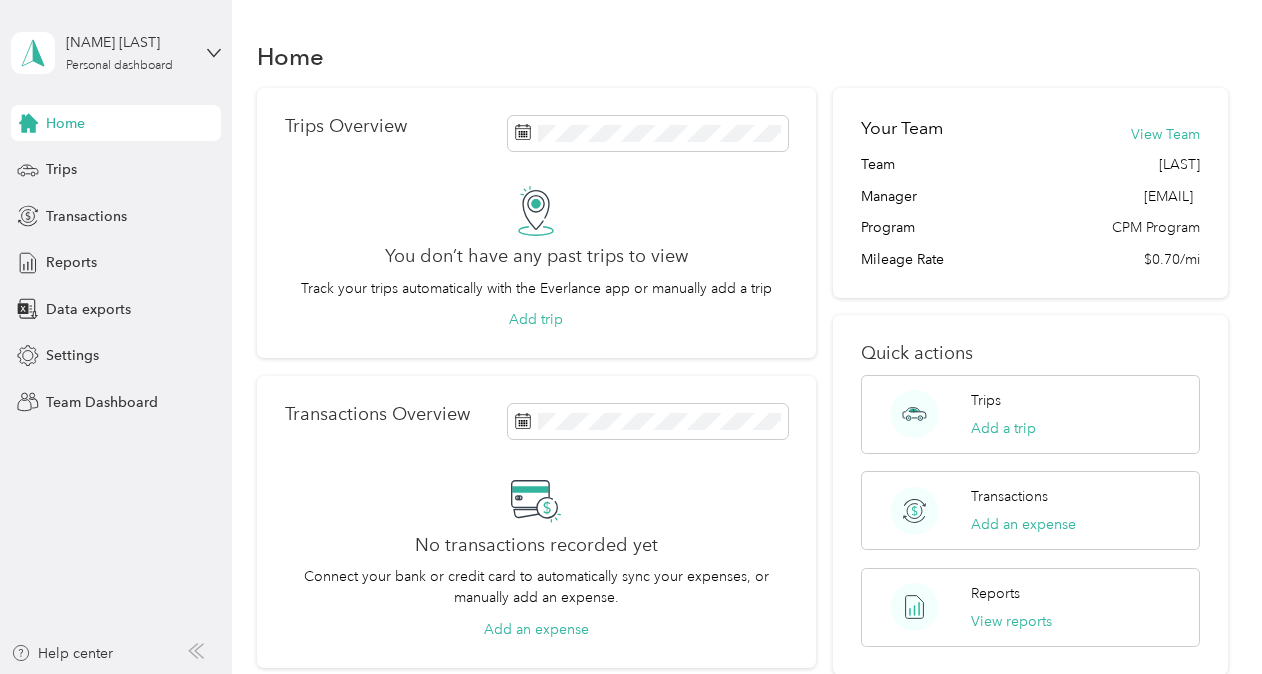 click on "Team dashboard" at bounding box center (163, 164) 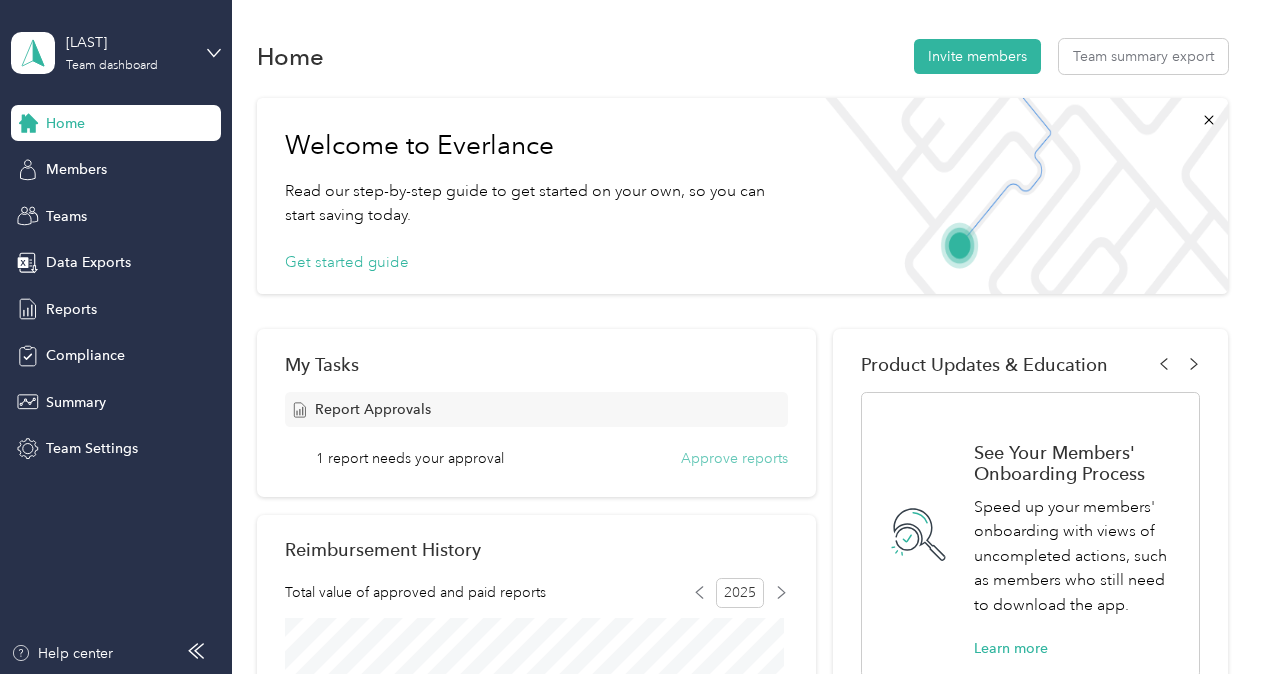 click on "Approve reports" at bounding box center (734, 458) 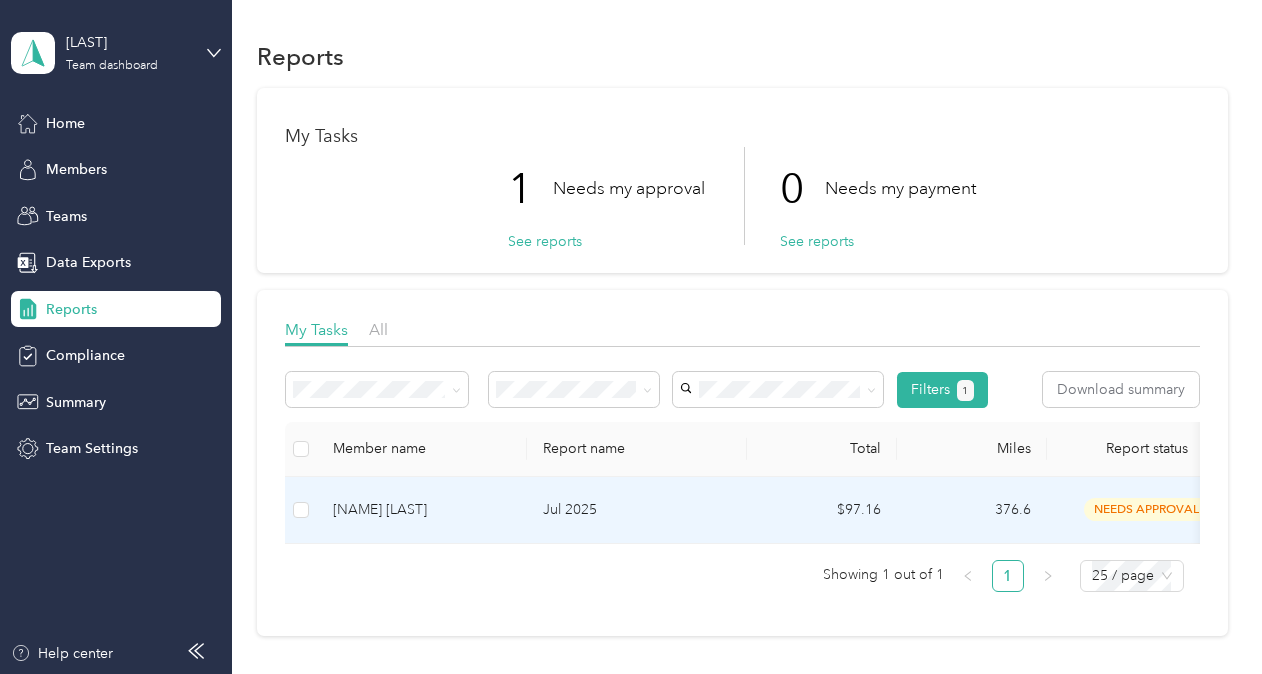 click on "[NAME] [LAST]" at bounding box center (422, 510) 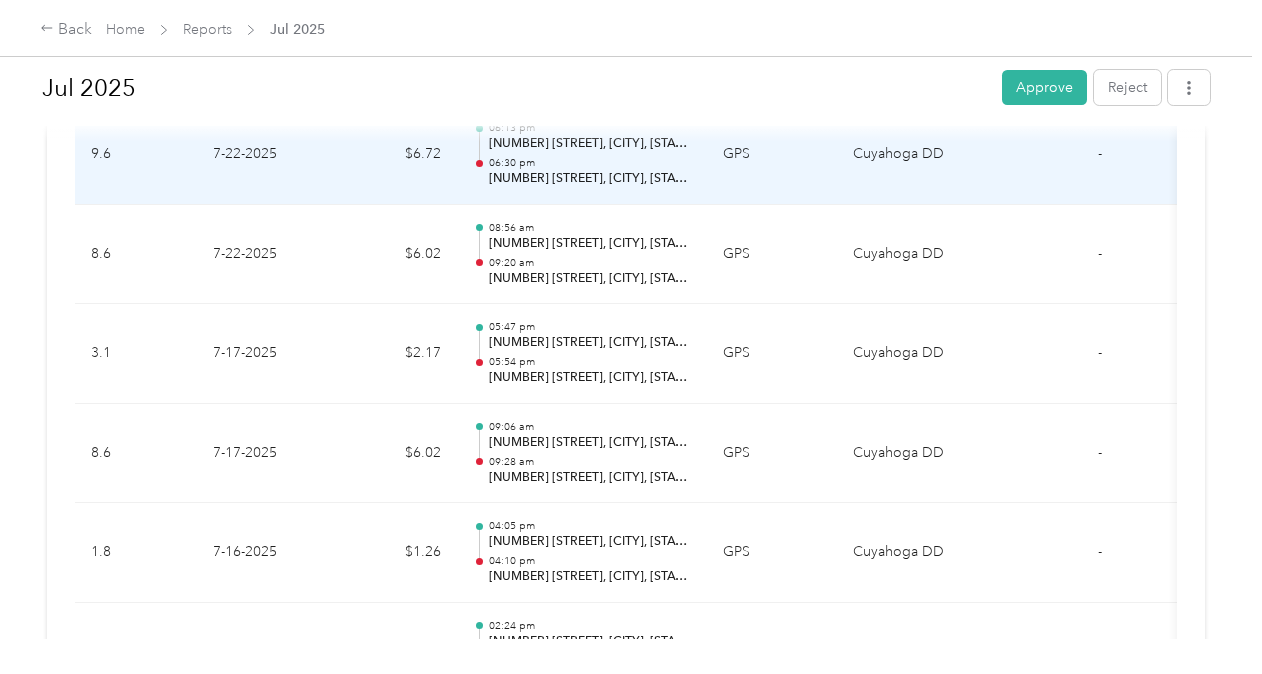 scroll, scrollTop: 2100, scrollLeft: 0, axis: vertical 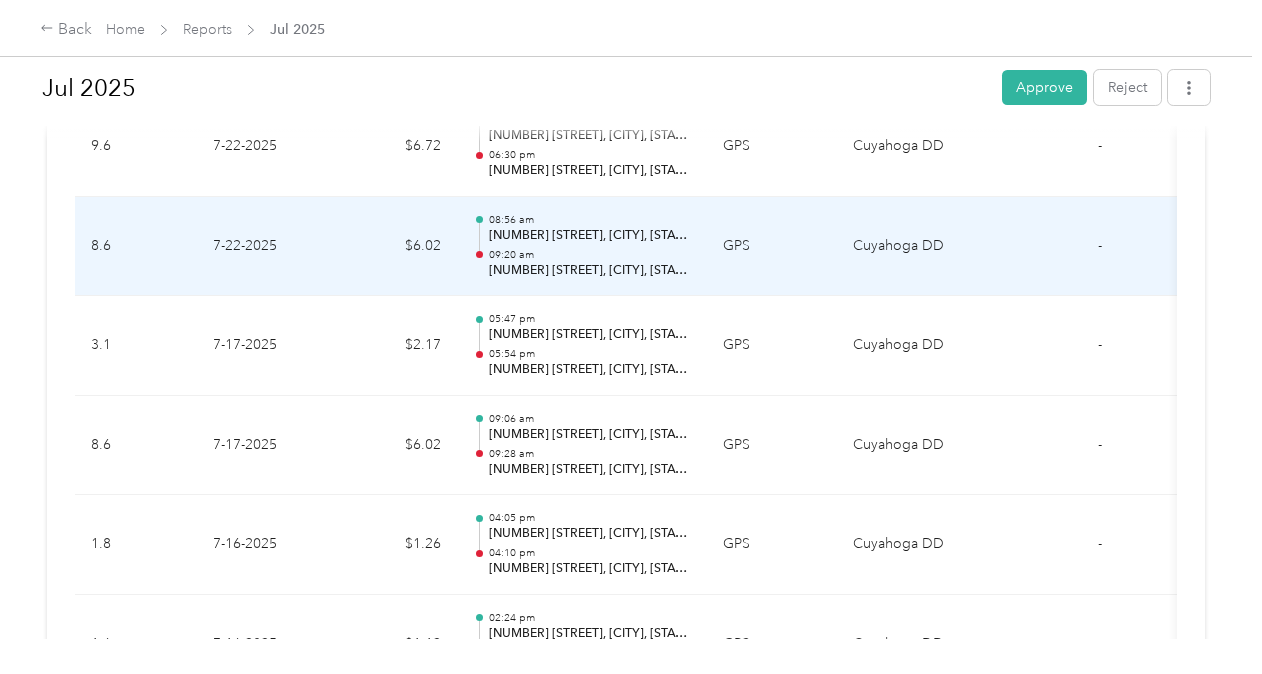 click on "GPS" at bounding box center (772, 247) 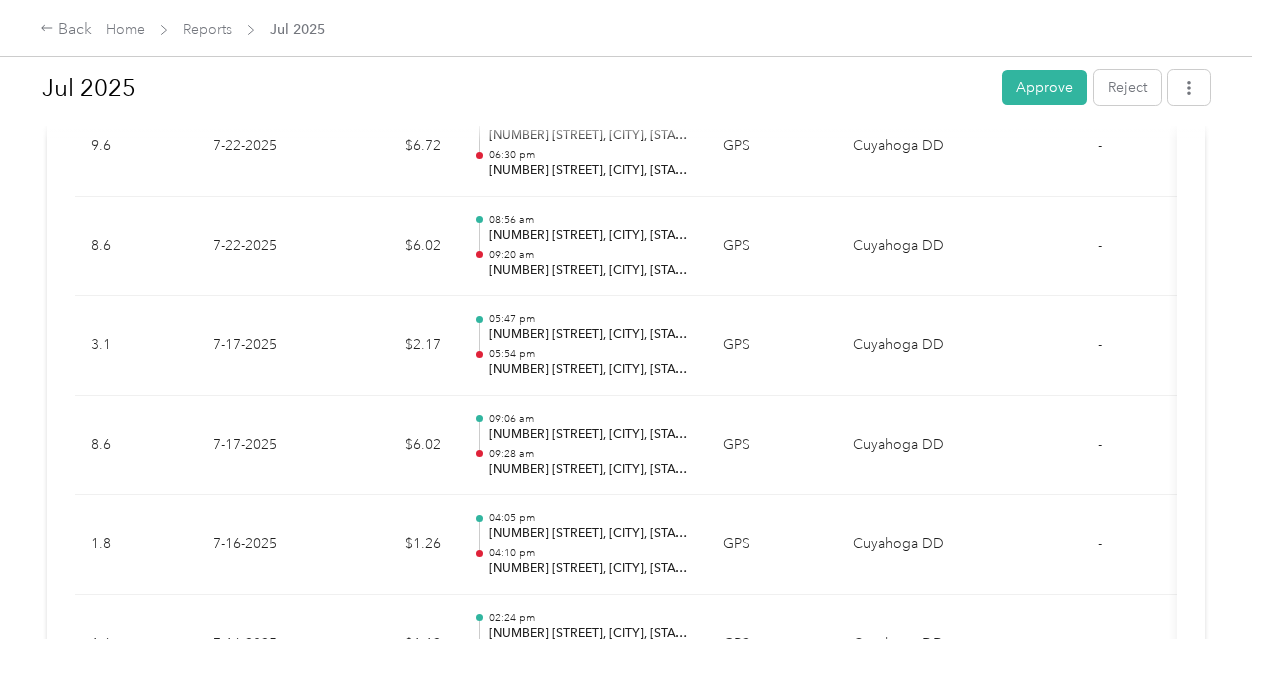 click at bounding box center [626, 674] 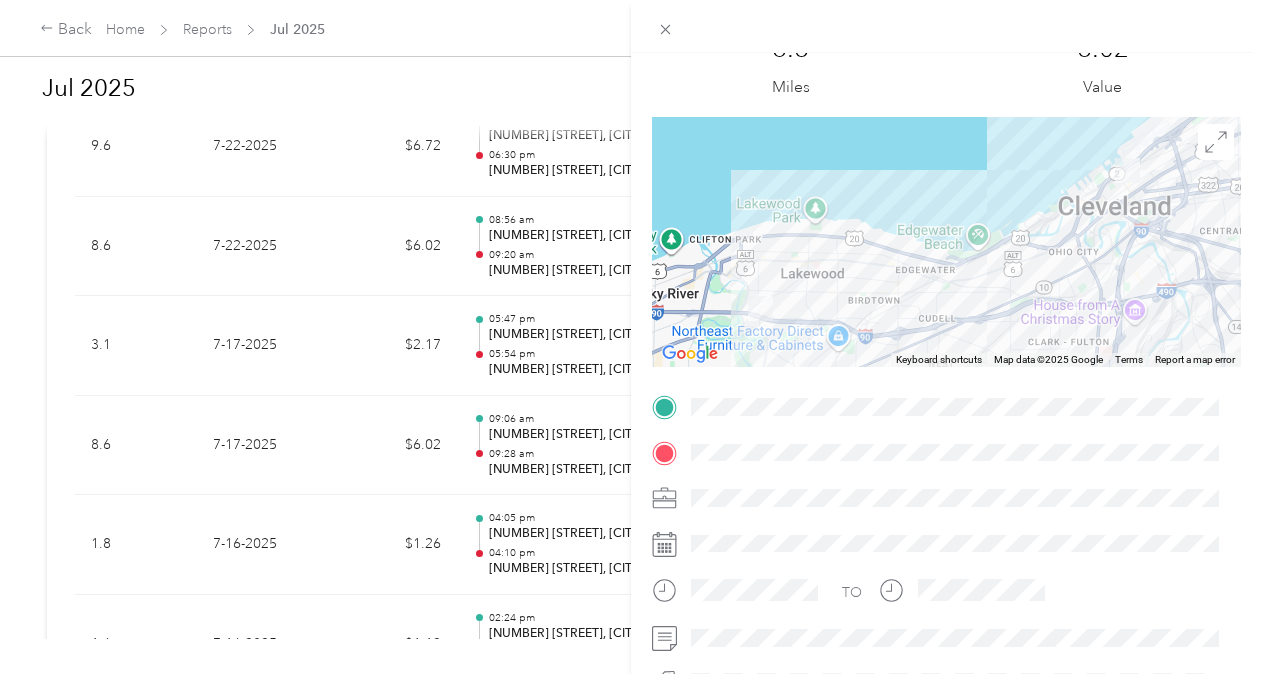 scroll, scrollTop: 0, scrollLeft: 0, axis: both 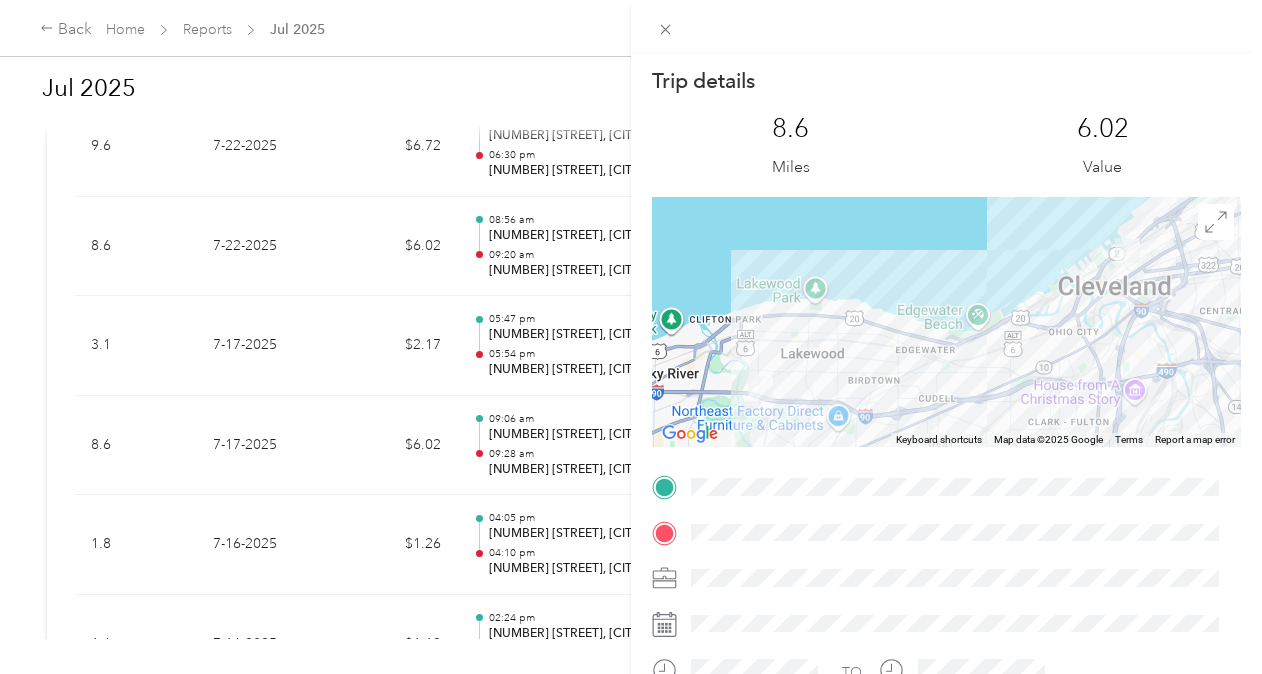 click on "Trip details This trip cannot be edited because it is either under review, approved, or paid. Contact your Team Manager to edit it. 8.6 Miles 6.02 Value  ← Move left → Move right ↑ Move up ↓ Move down + Zoom in - Zoom out Home Jump left by 75% End Jump right by 75% Page Up Jump up by 75% Page Down Jump down by 75% Keyboard shortcuts Map Data Map data ©2025 Google Map data ©2025 Google 2 km  Click to toggle between metric and imperial units Terms Report a map error TO" at bounding box center (631, 337) 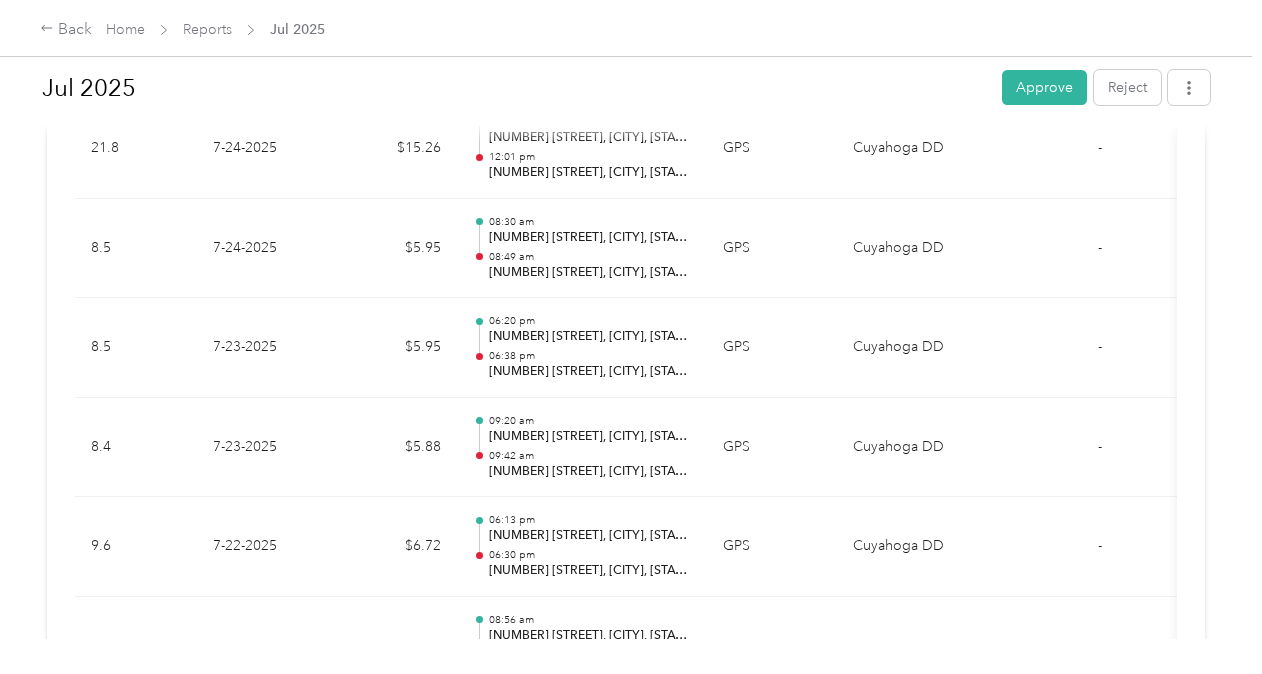 scroll, scrollTop: 1000, scrollLeft: 0, axis: vertical 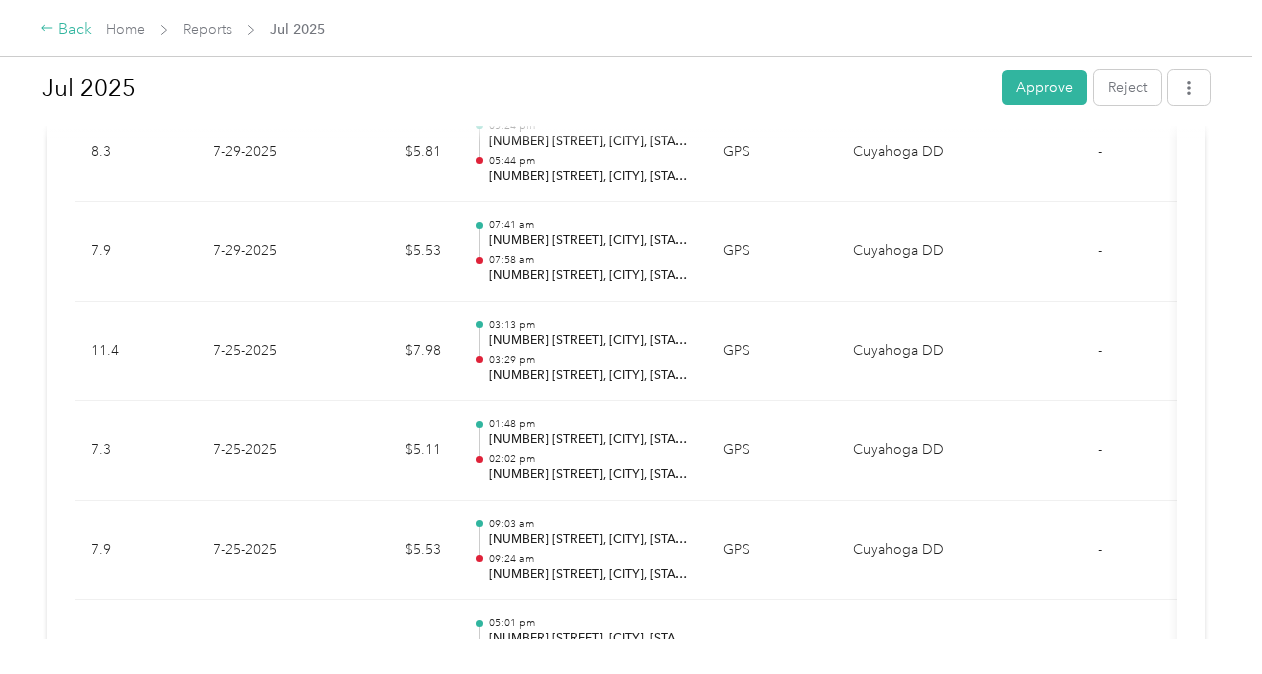 click on "Back" at bounding box center [66, 30] 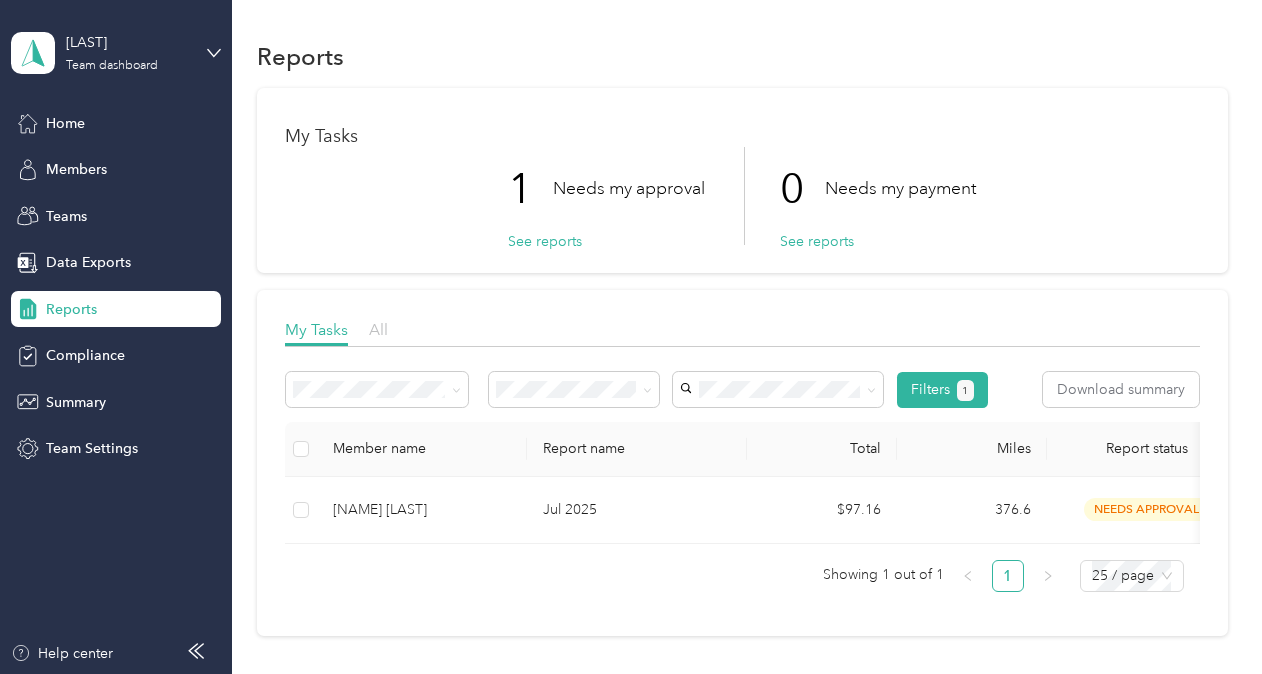 click on "All" at bounding box center (378, 329) 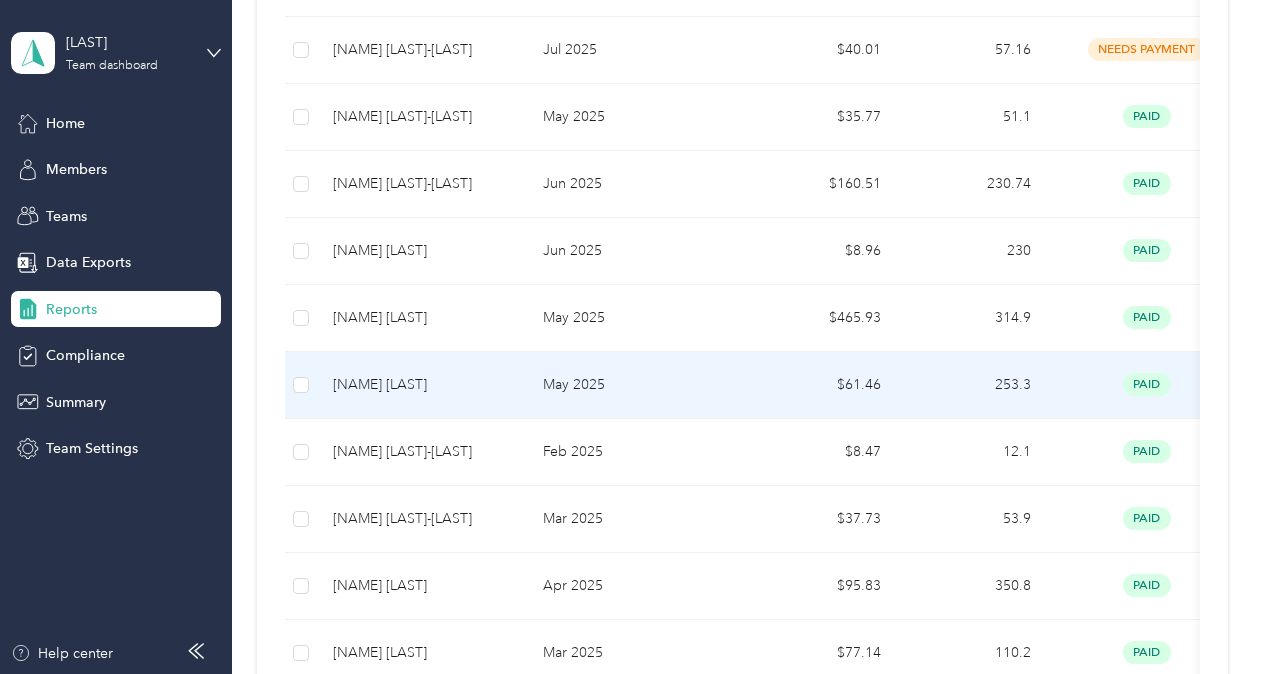 scroll, scrollTop: 600, scrollLeft: 0, axis: vertical 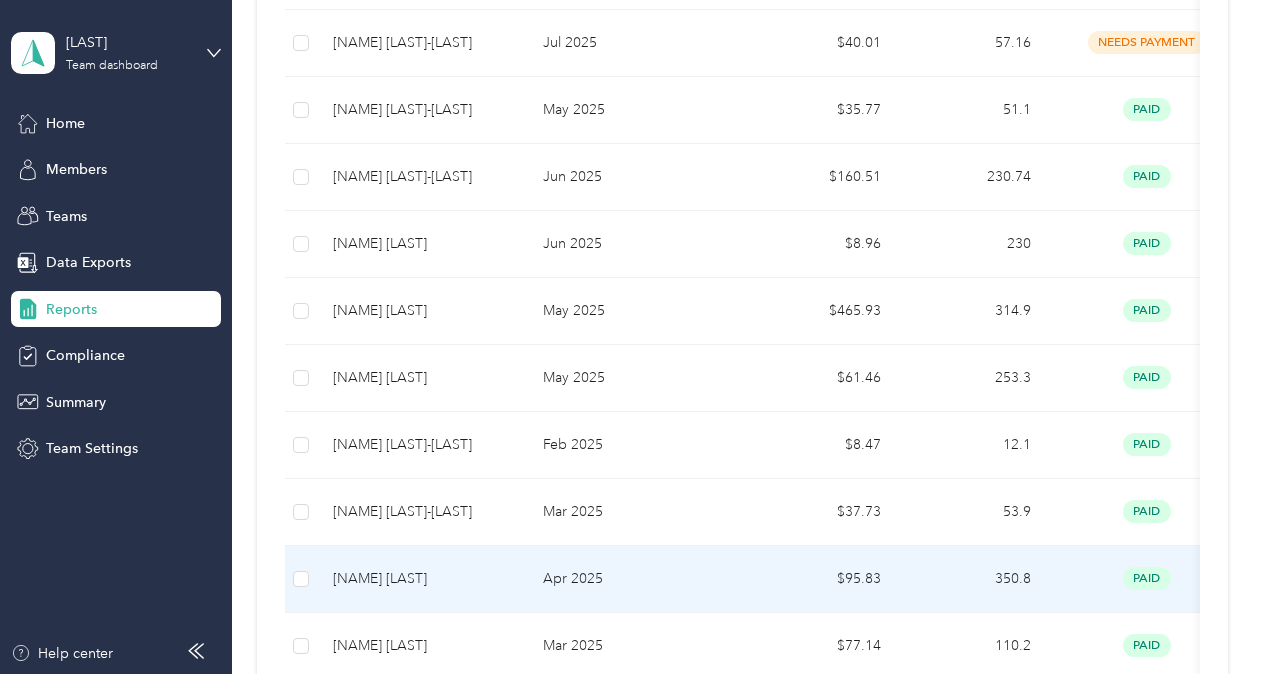 click on "[NAME] [LAST]" at bounding box center (422, 579) 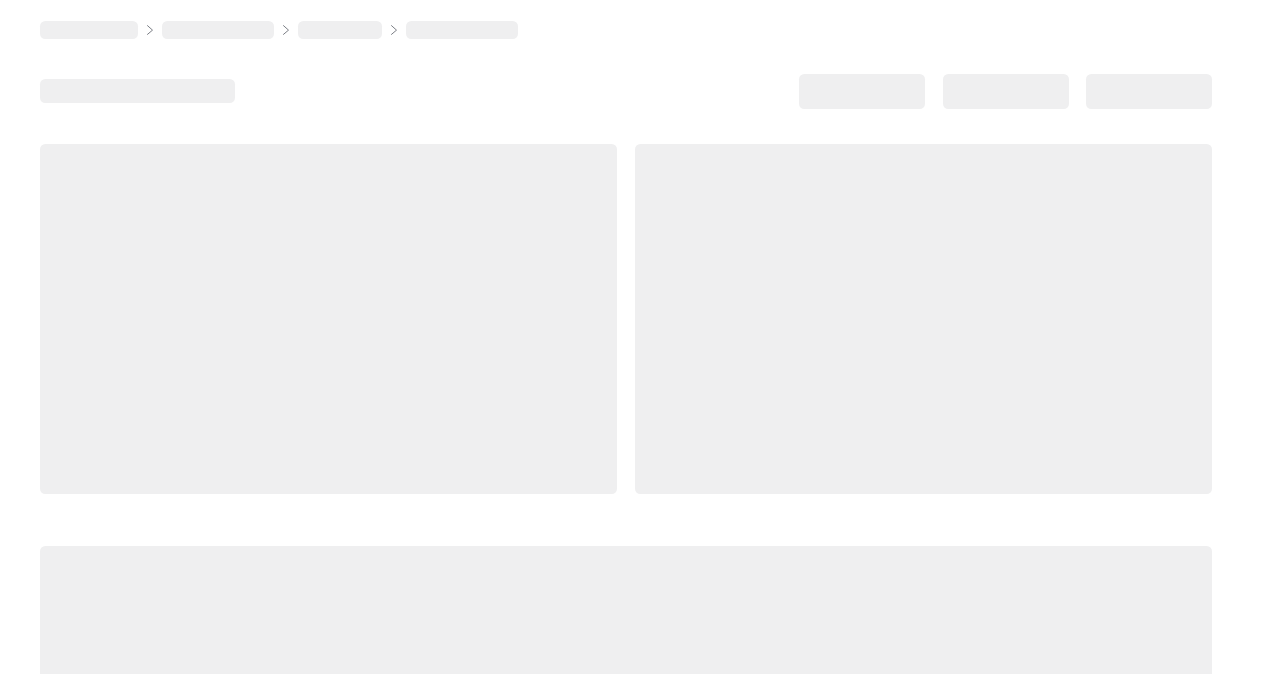 click at bounding box center [626, 681] 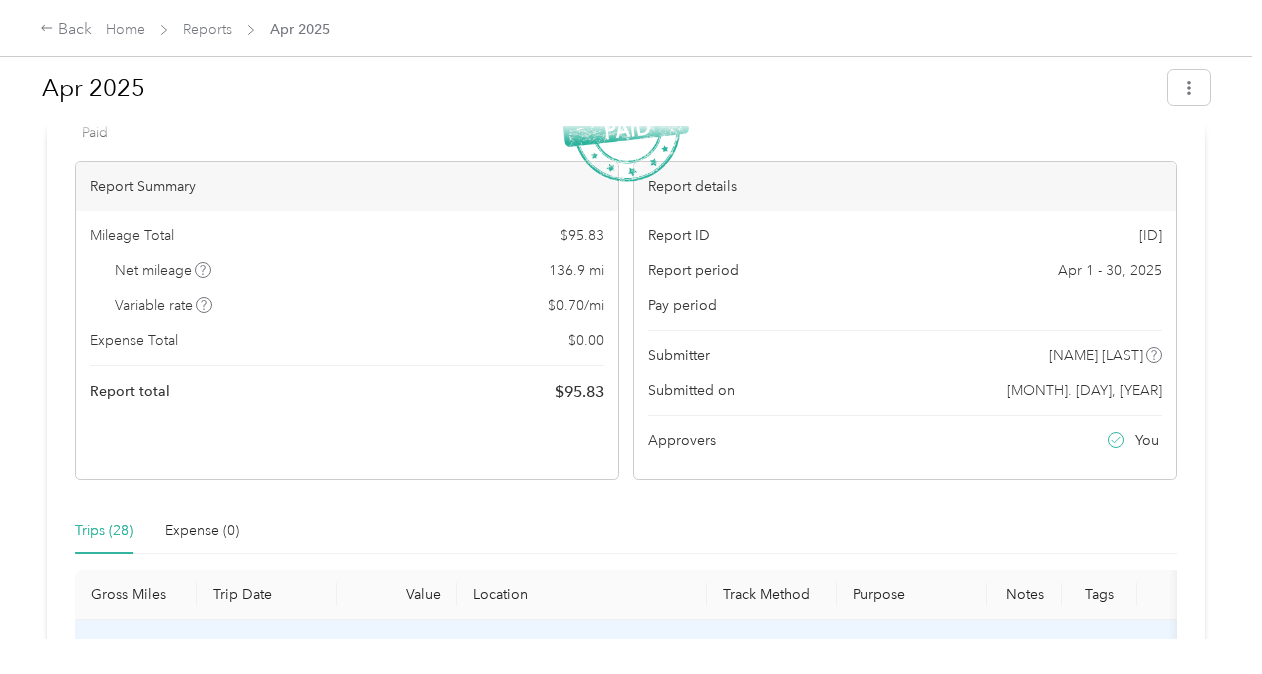 scroll, scrollTop: 0, scrollLeft: 0, axis: both 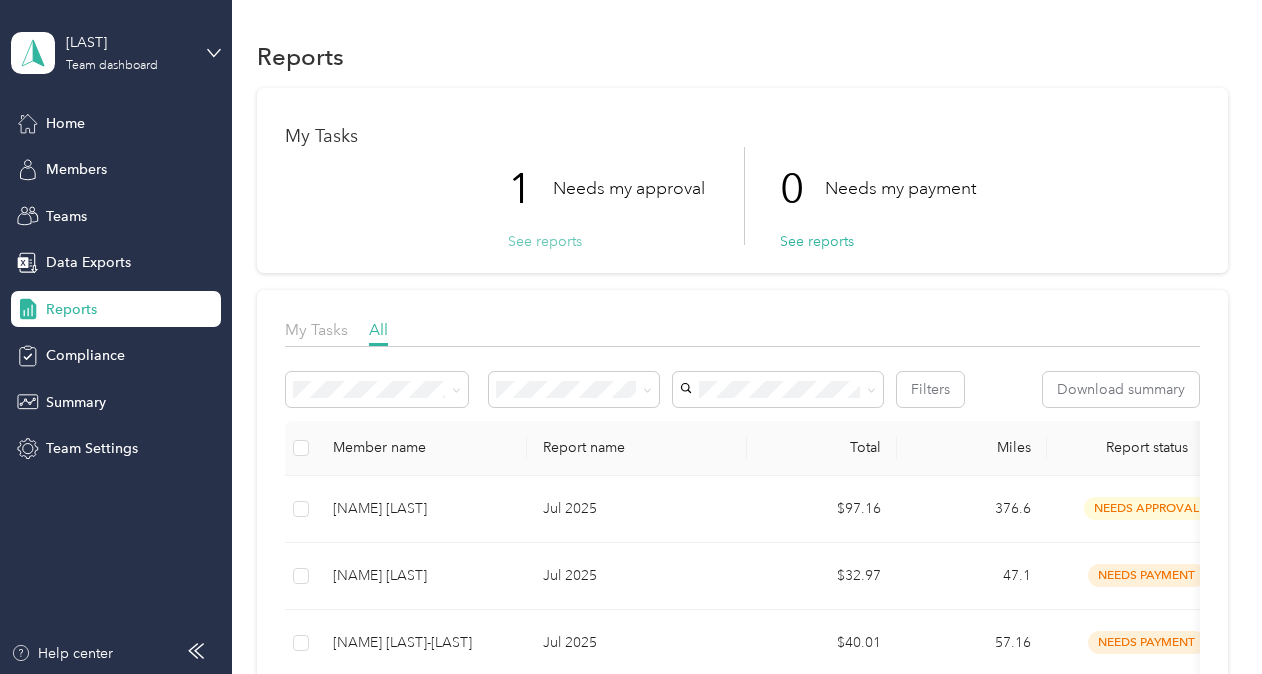click on "See reports" at bounding box center [545, 241] 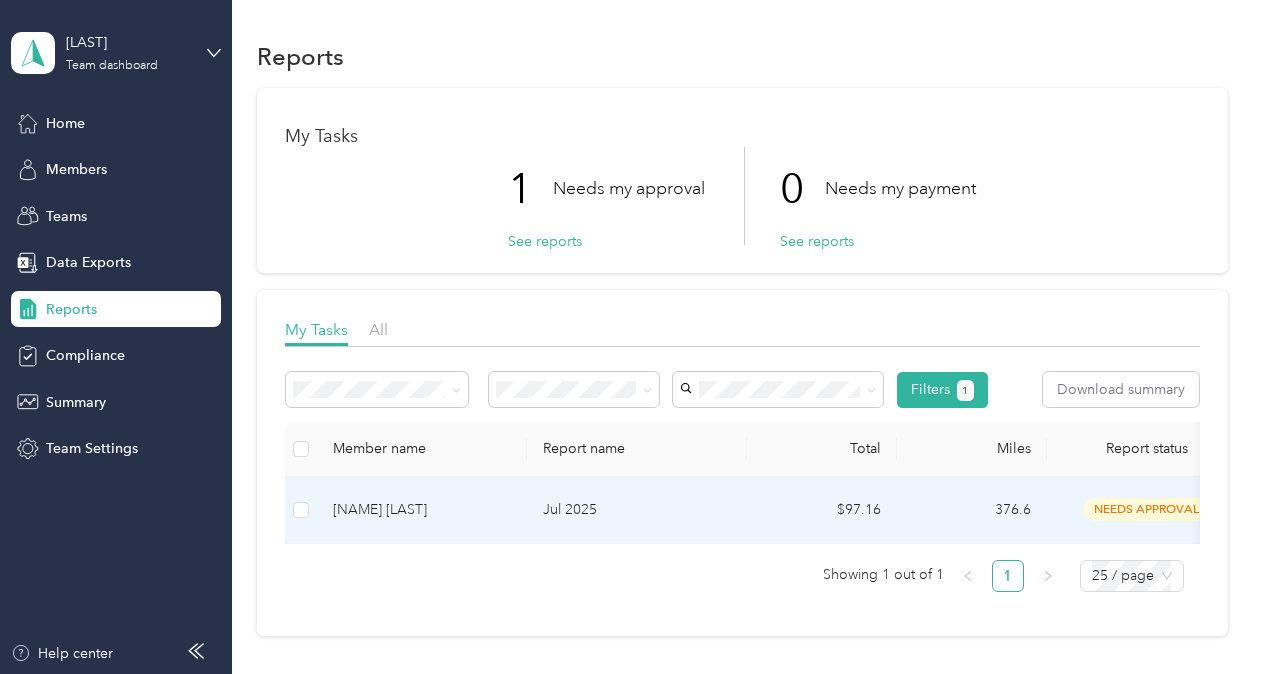 click on "[NAME] [LAST]" at bounding box center (422, 510) 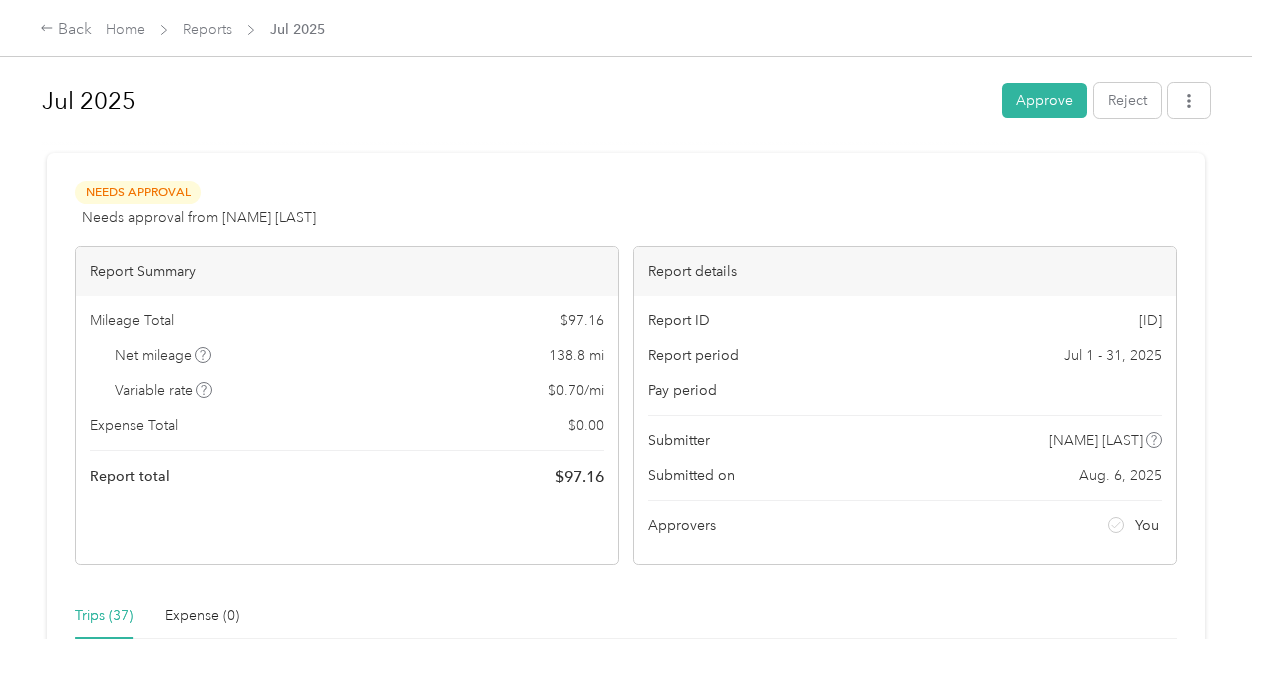 scroll, scrollTop: 300, scrollLeft: 0, axis: vertical 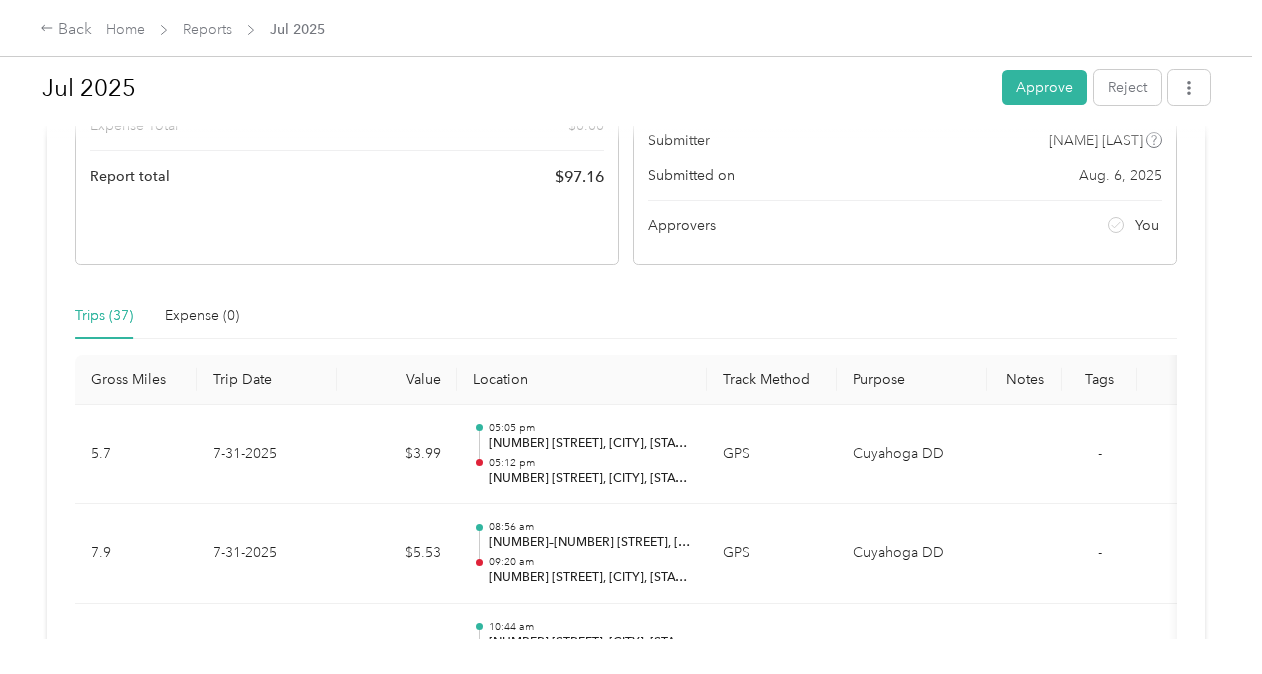 click on "Approve" at bounding box center (1044, 87) 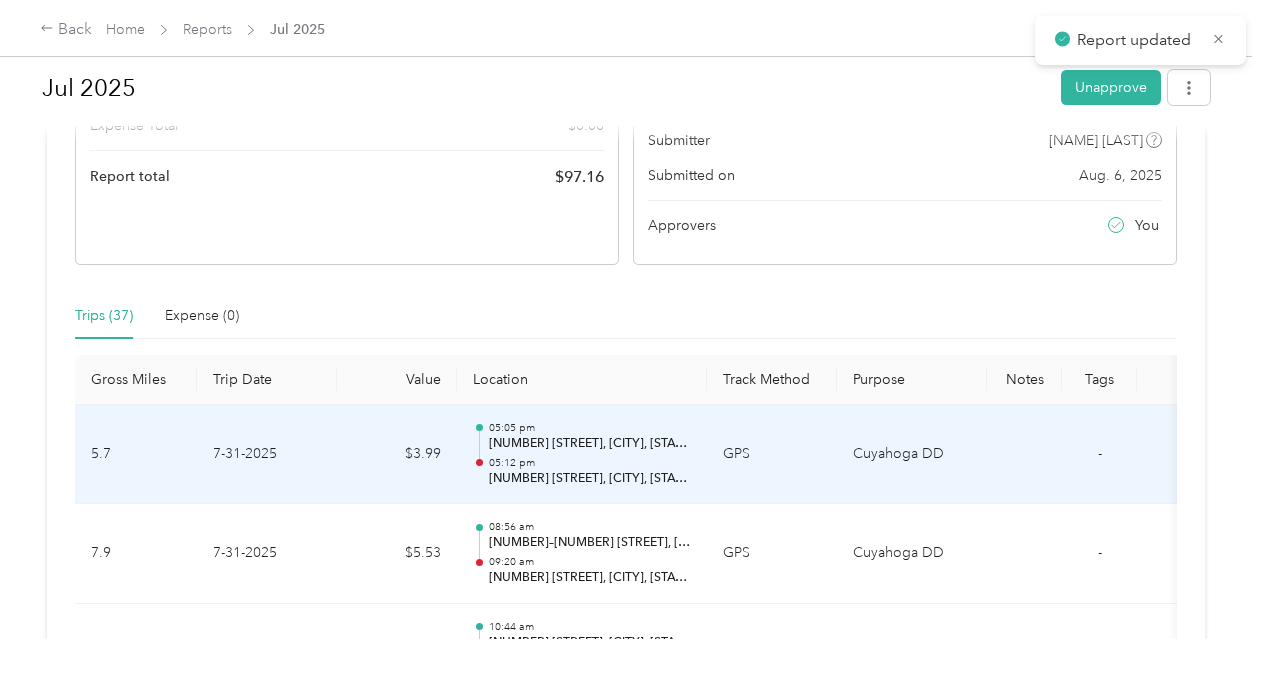scroll, scrollTop: 0, scrollLeft: 0, axis: both 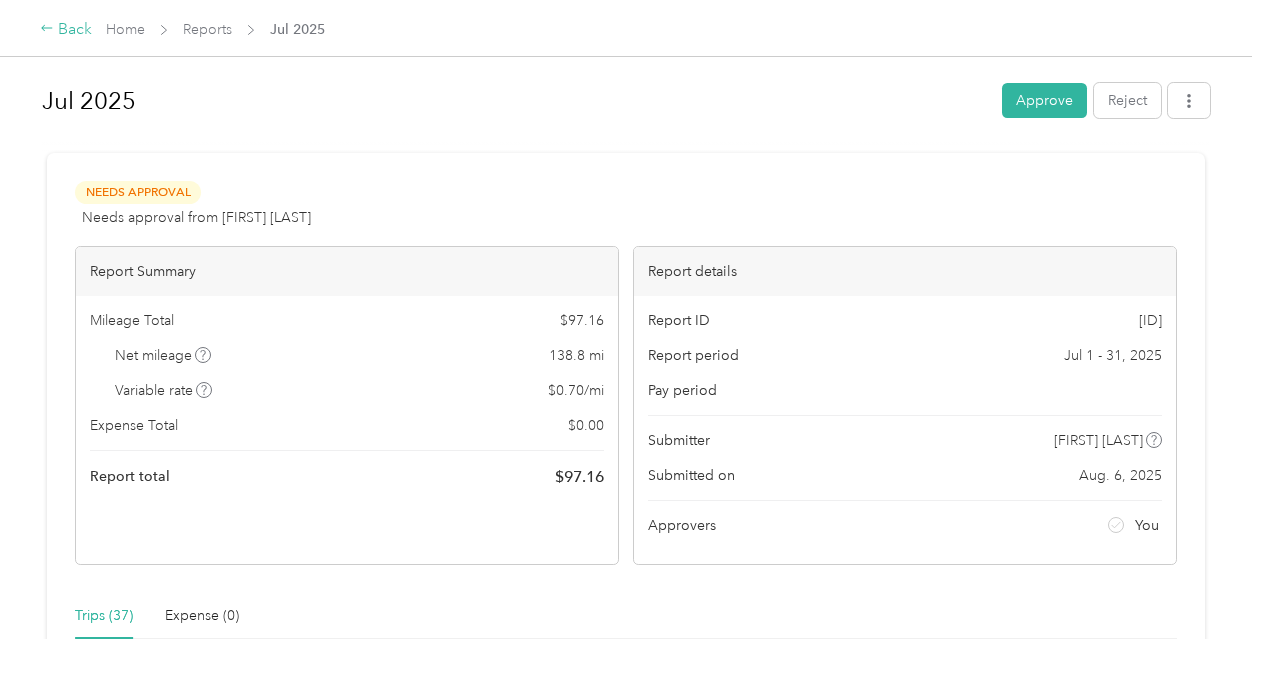 click on "Back" at bounding box center (66, 30) 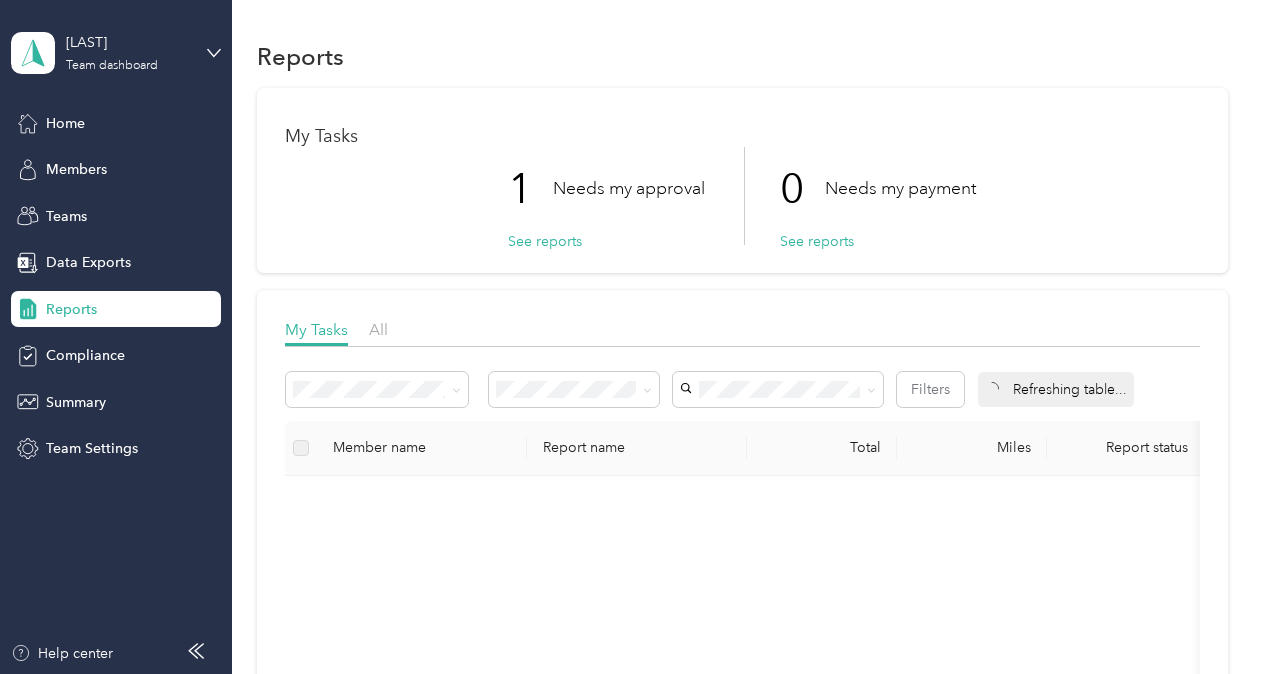 click on "My Tasks All" at bounding box center [742, 332] 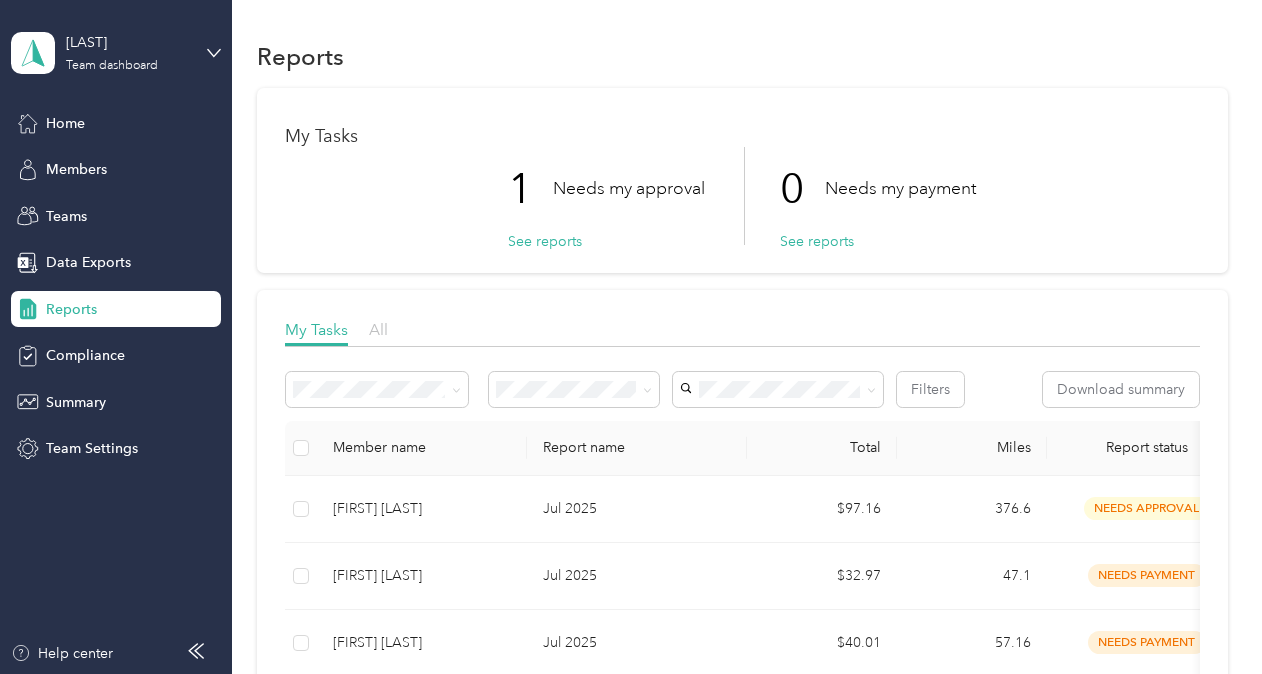 click on "All" at bounding box center (378, 329) 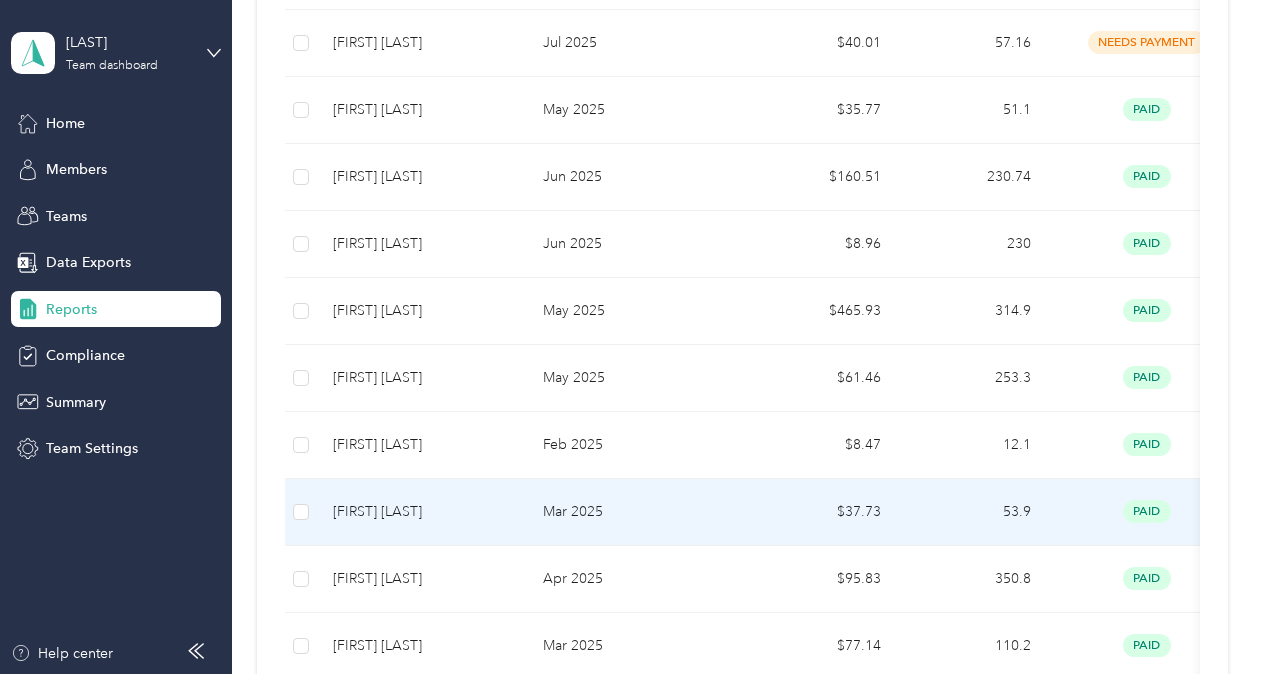 scroll, scrollTop: 800, scrollLeft: 0, axis: vertical 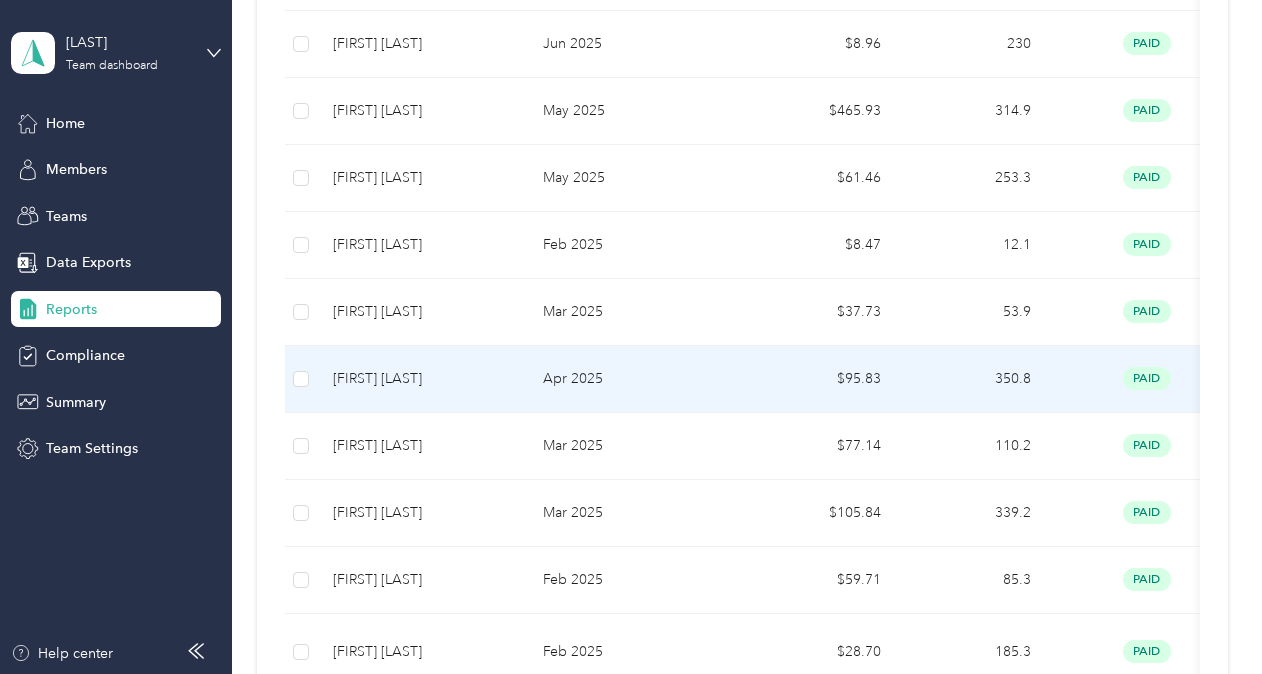 click on "[NAME] [LAST]" at bounding box center [422, 379] 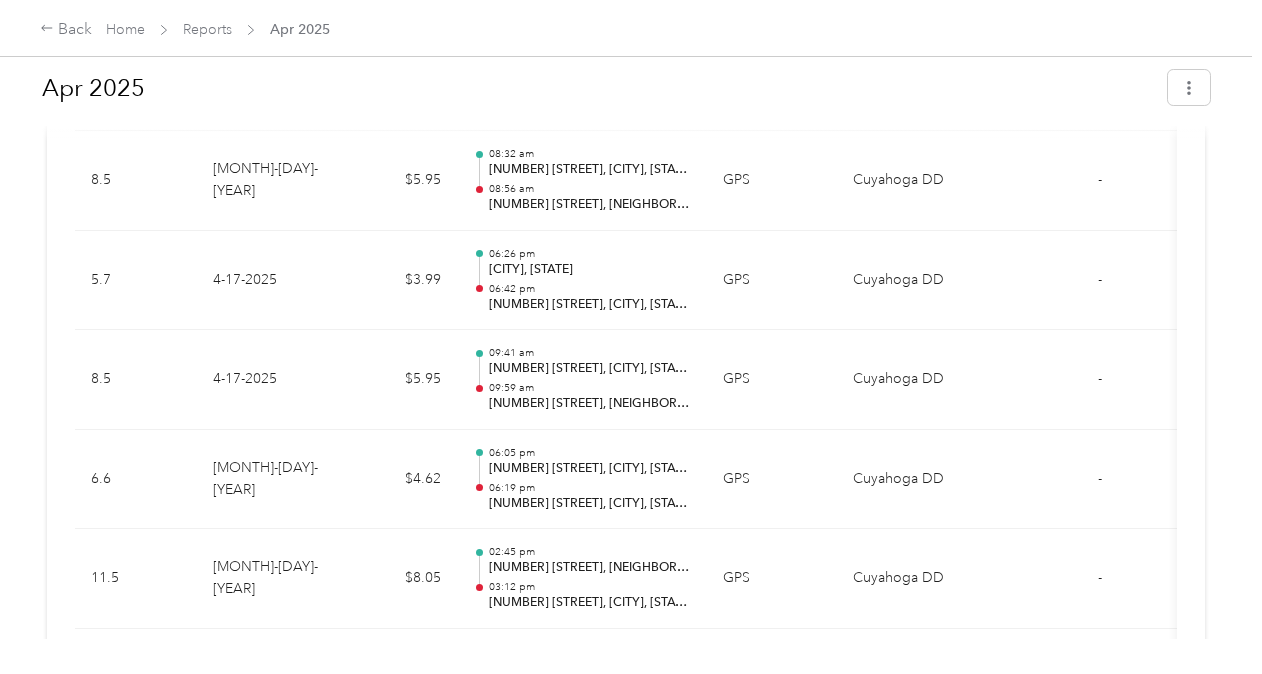 scroll, scrollTop: 1400, scrollLeft: 0, axis: vertical 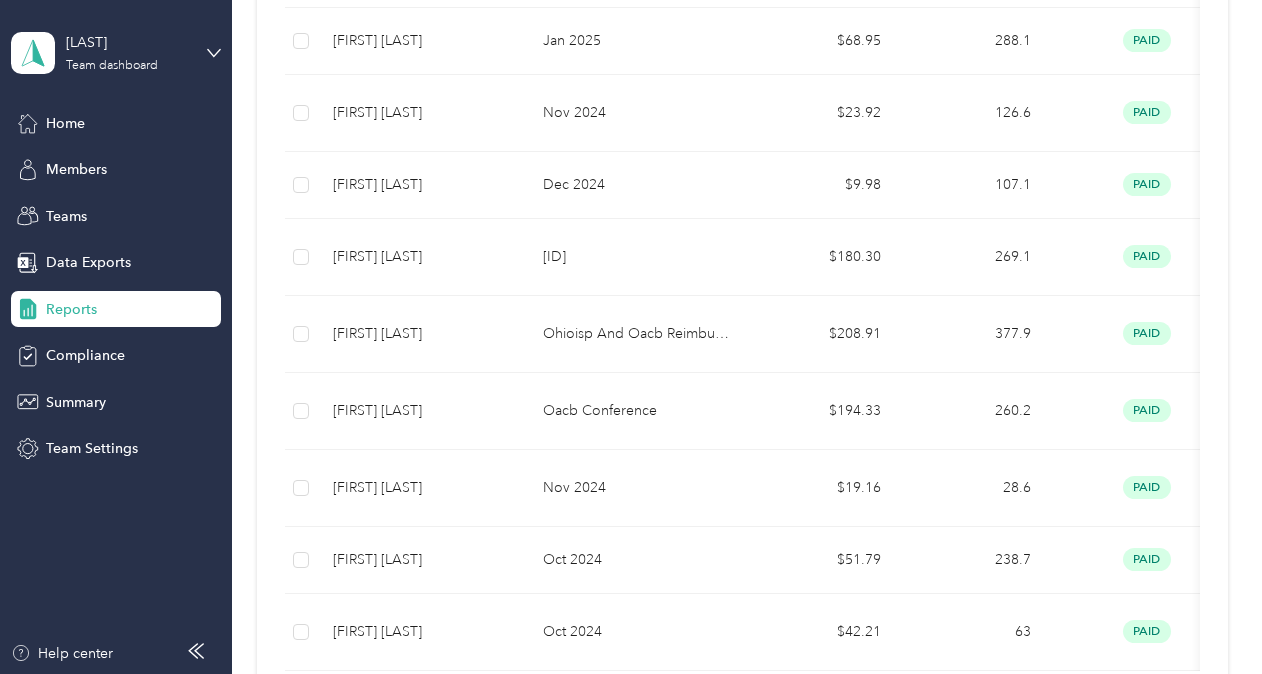 click on "2" at bounding box center [848, 703] 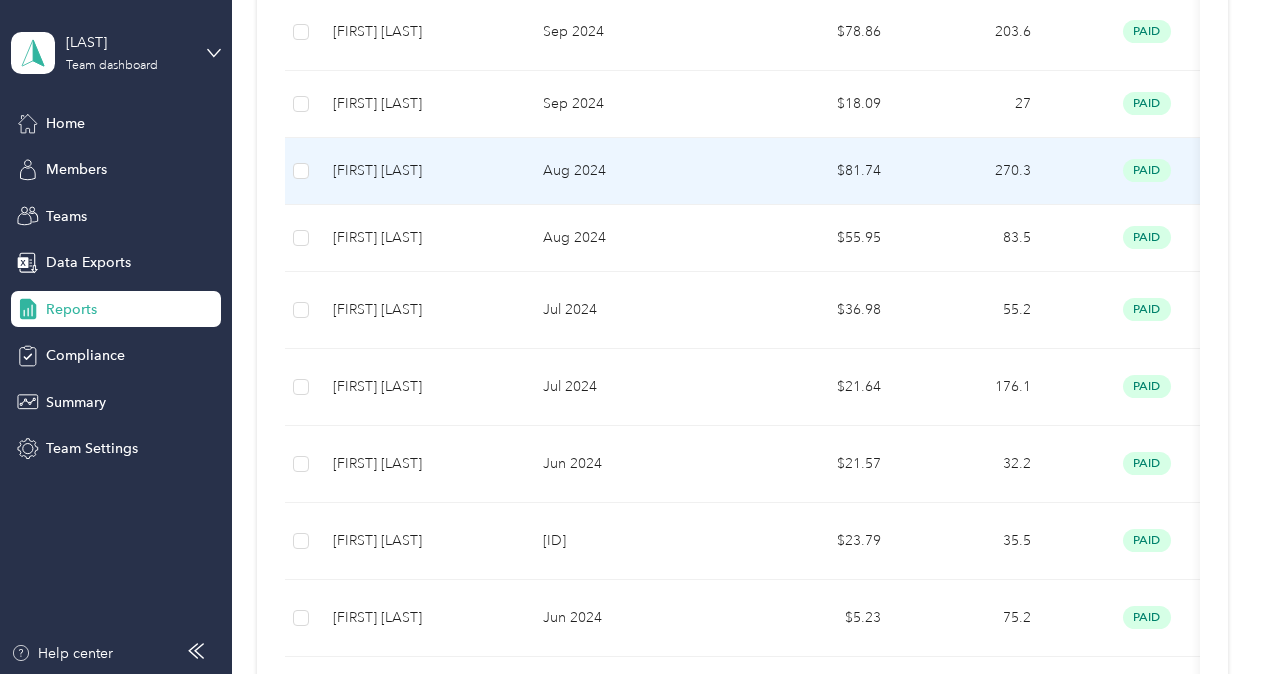 click on "[NAME] [LAST]" at bounding box center (422, 171) 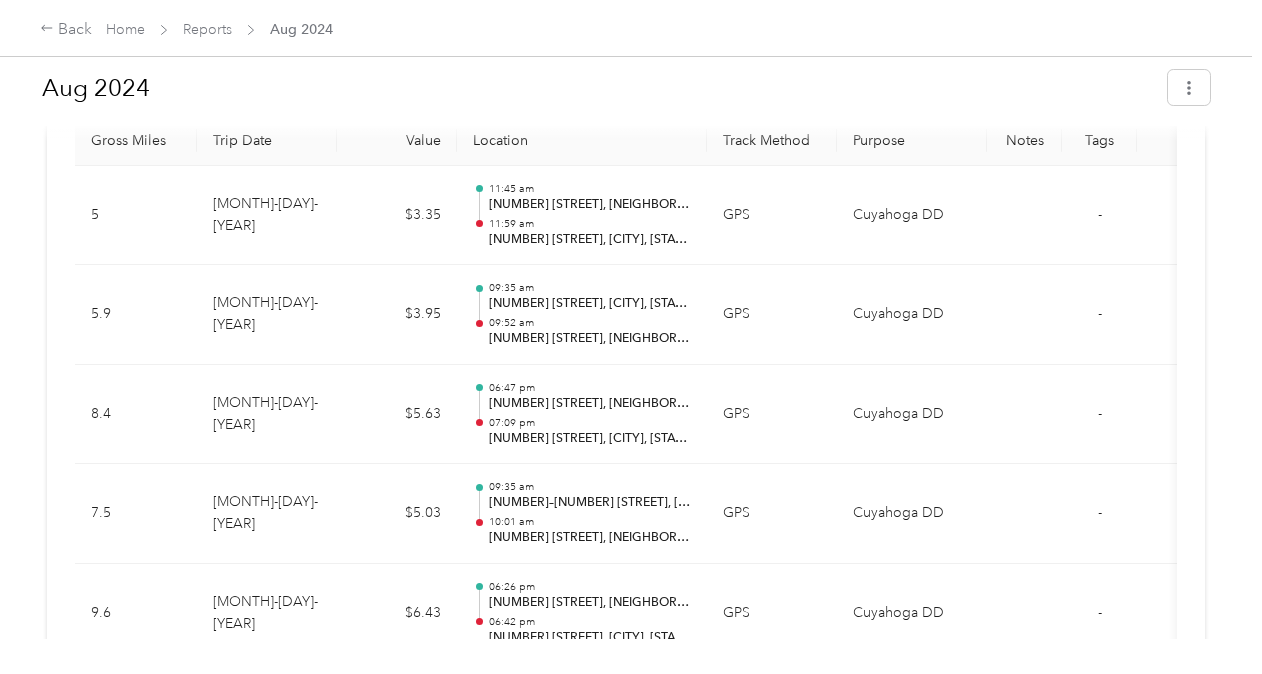 scroll, scrollTop: 0, scrollLeft: 0, axis: both 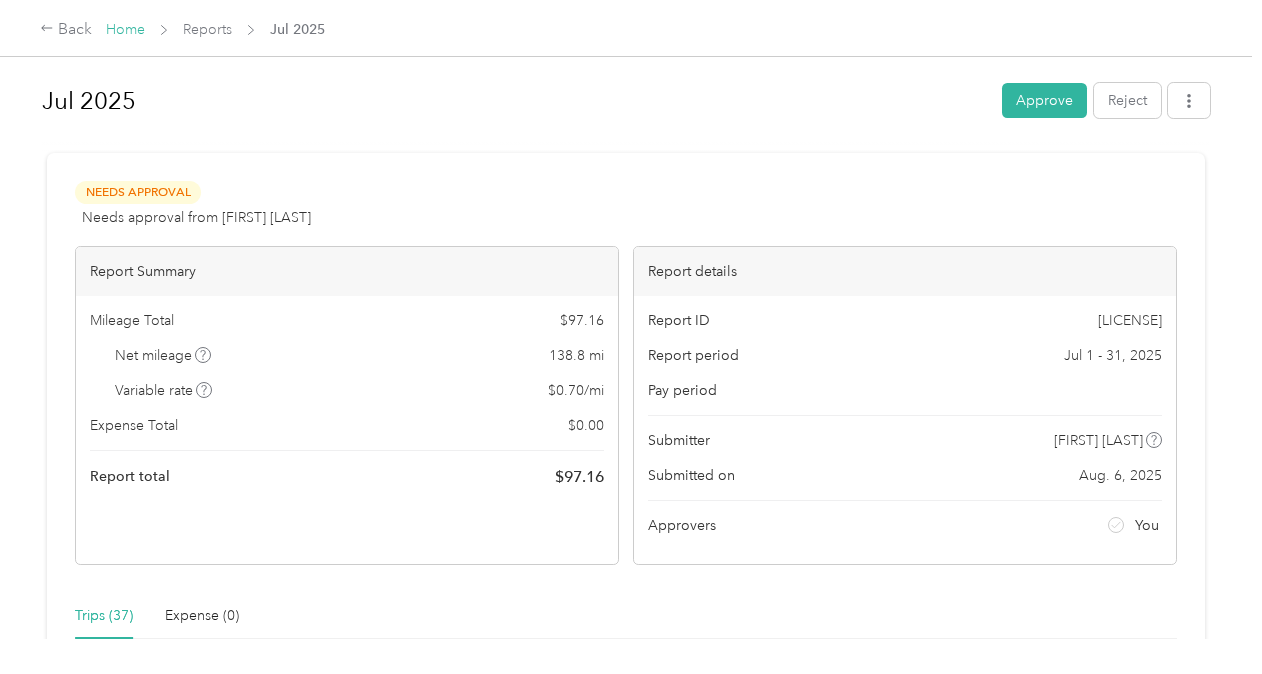 click on "Home" at bounding box center (125, 29) 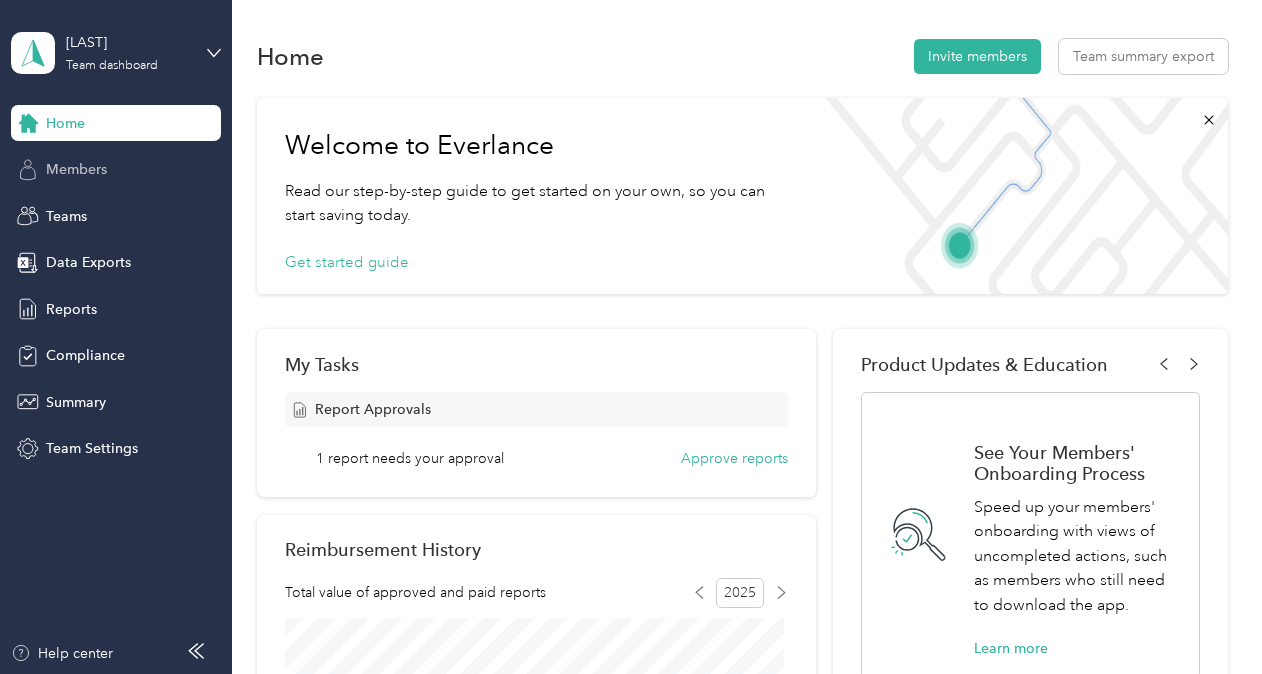 click on "Members" at bounding box center (76, 169) 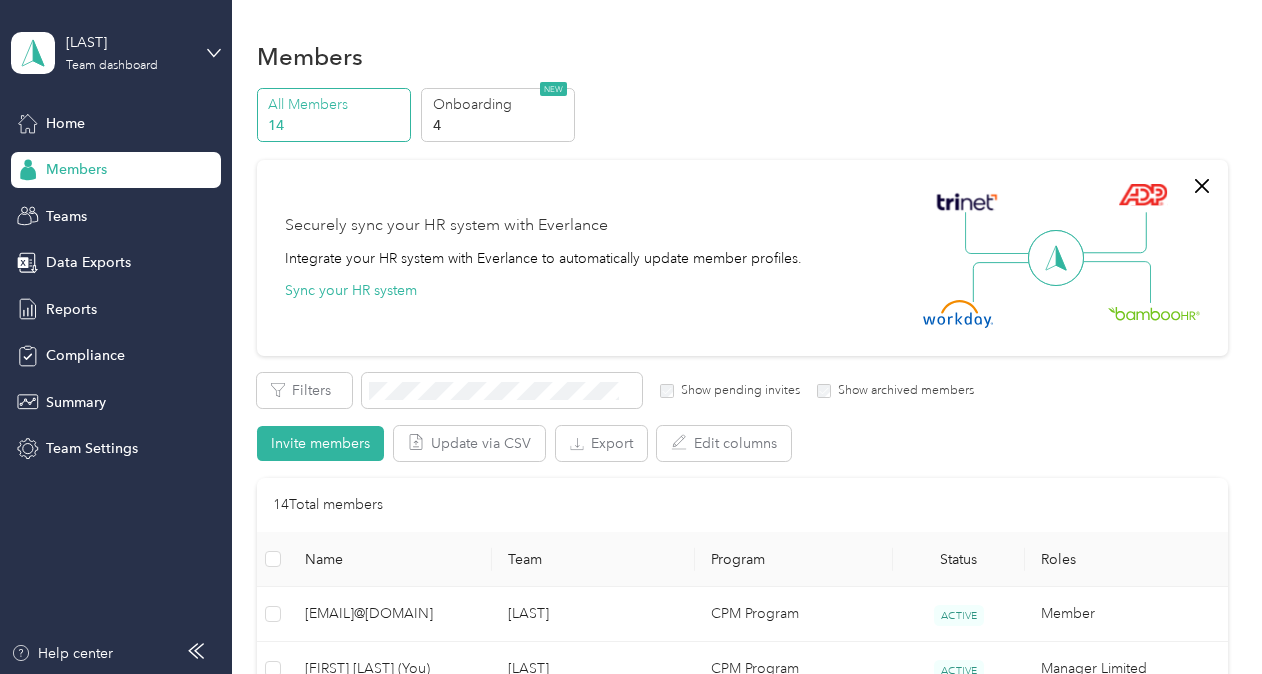 click on "14" at bounding box center [336, 125] 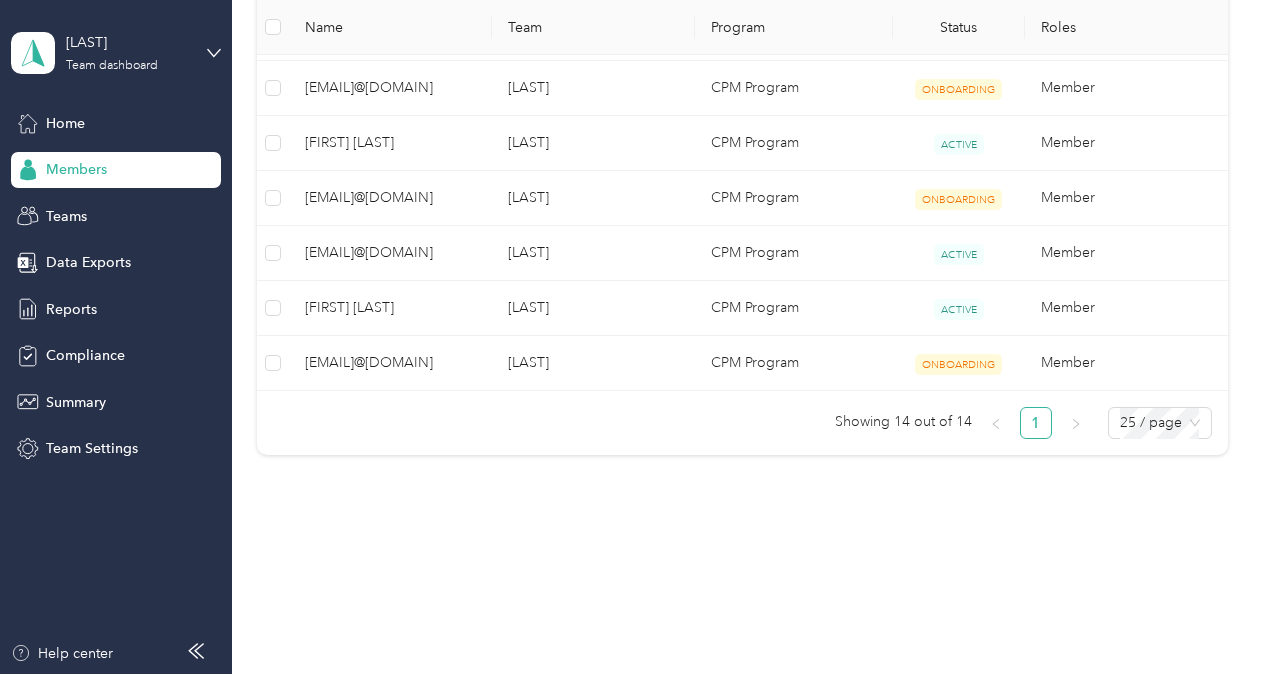 scroll, scrollTop: 566, scrollLeft: 0, axis: vertical 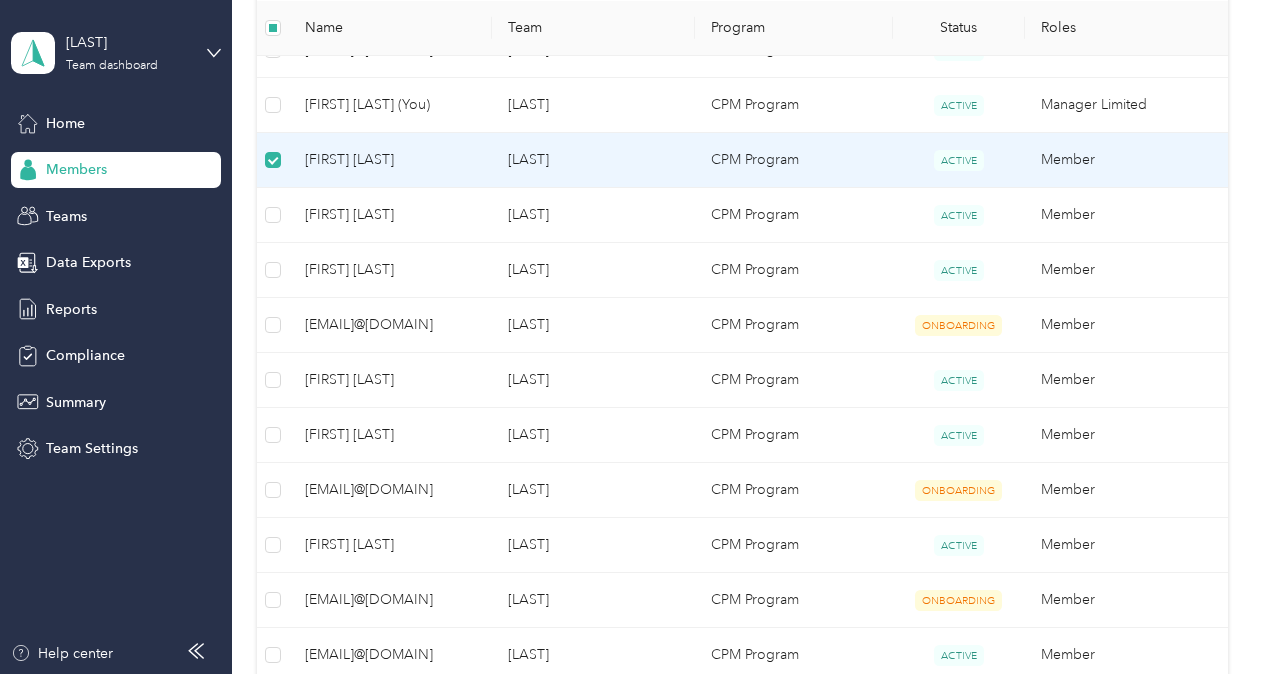 click on "[LAST]" at bounding box center [593, 160] 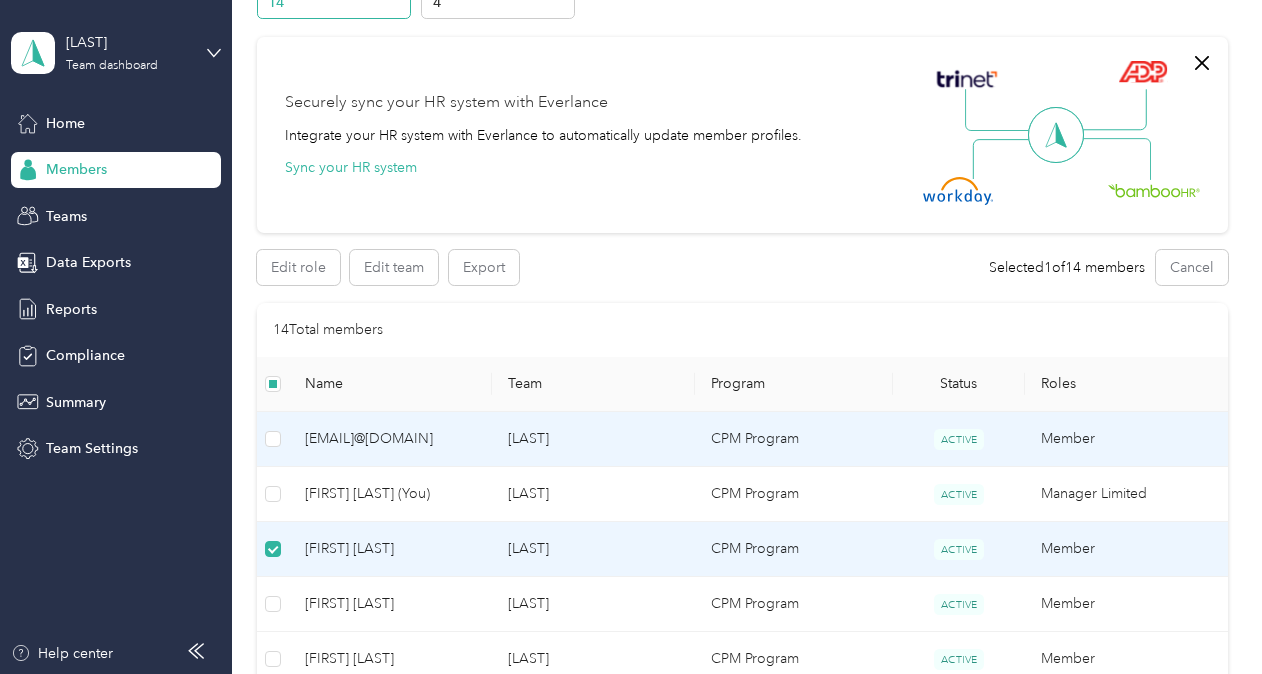 scroll, scrollTop: 212, scrollLeft: 0, axis: vertical 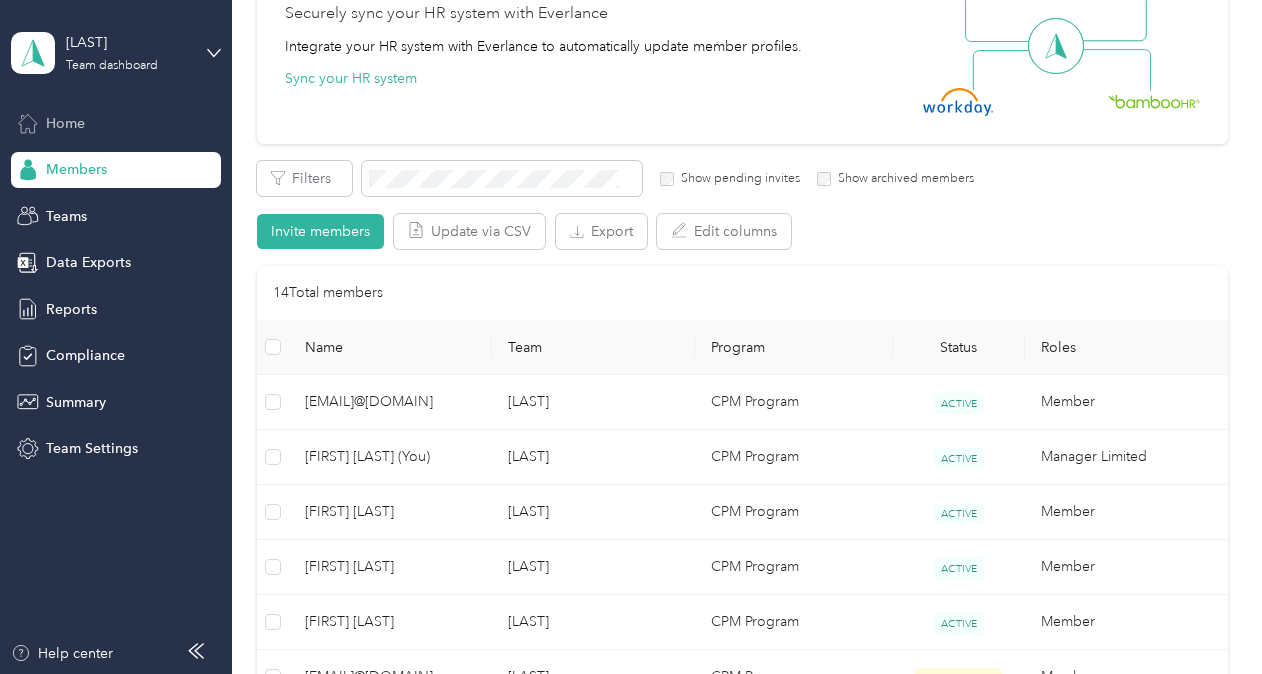 click on "Home" at bounding box center [116, 123] 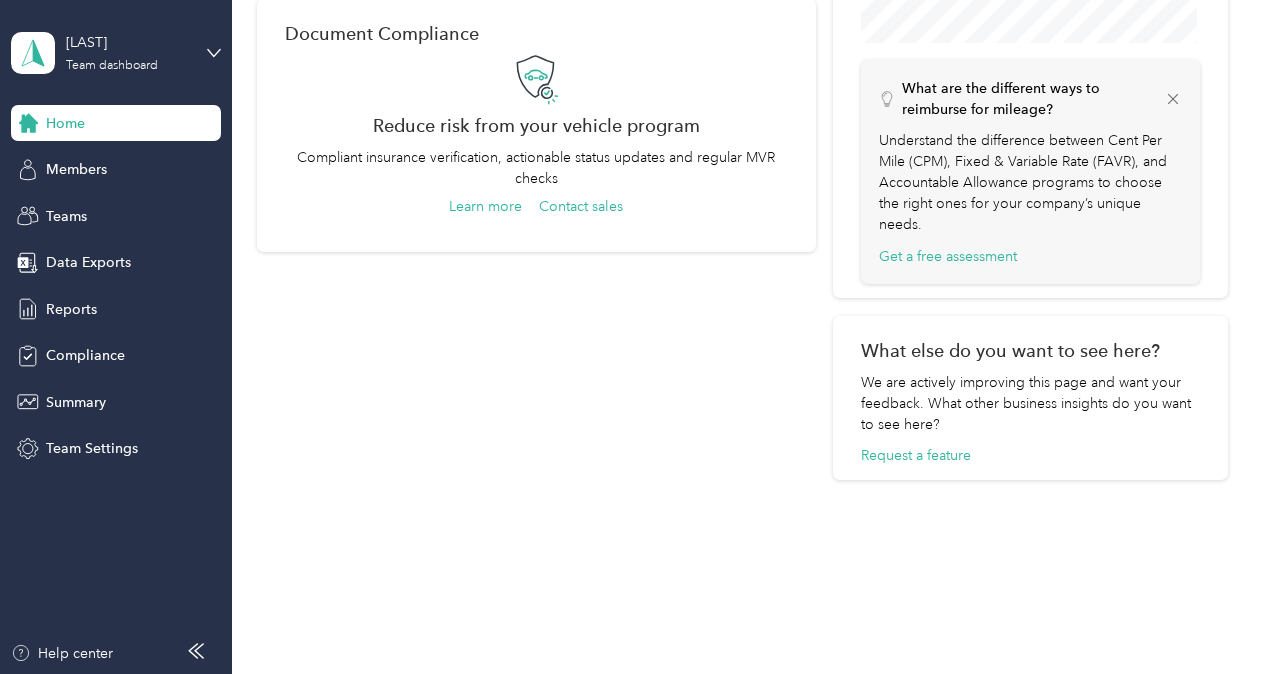 scroll, scrollTop: 1006, scrollLeft: 0, axis: vertical 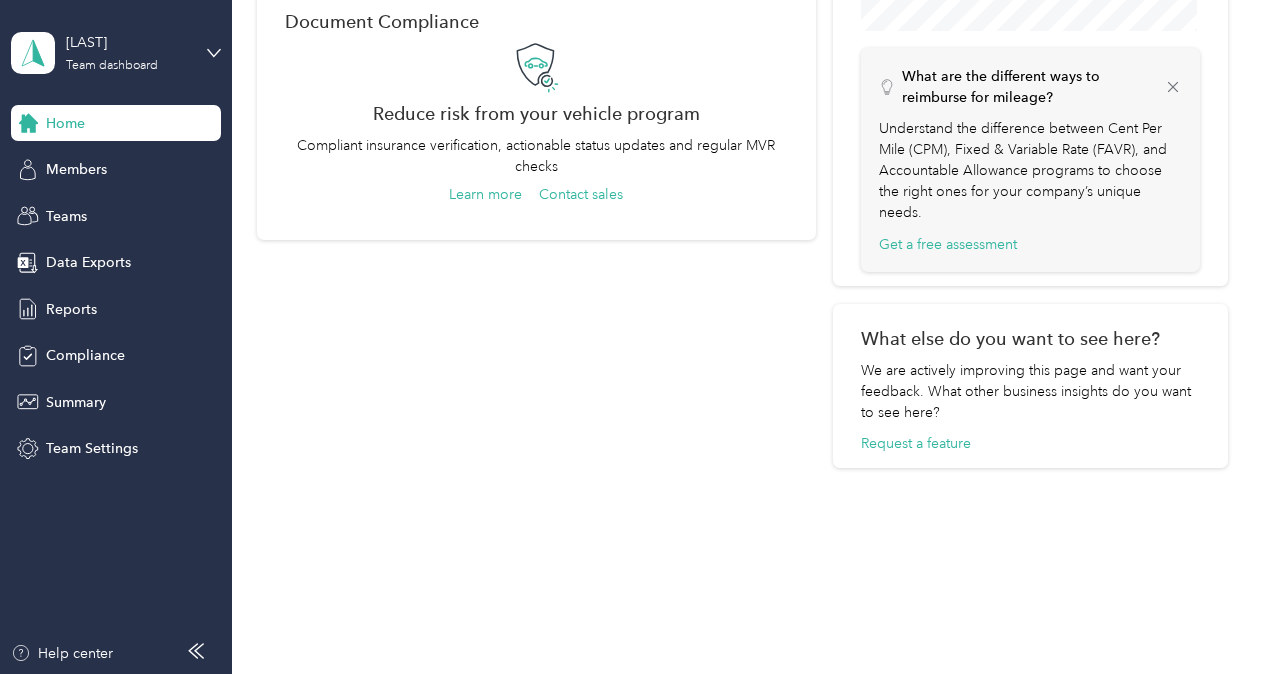 click on "Home" at bounding box center (116, 123) 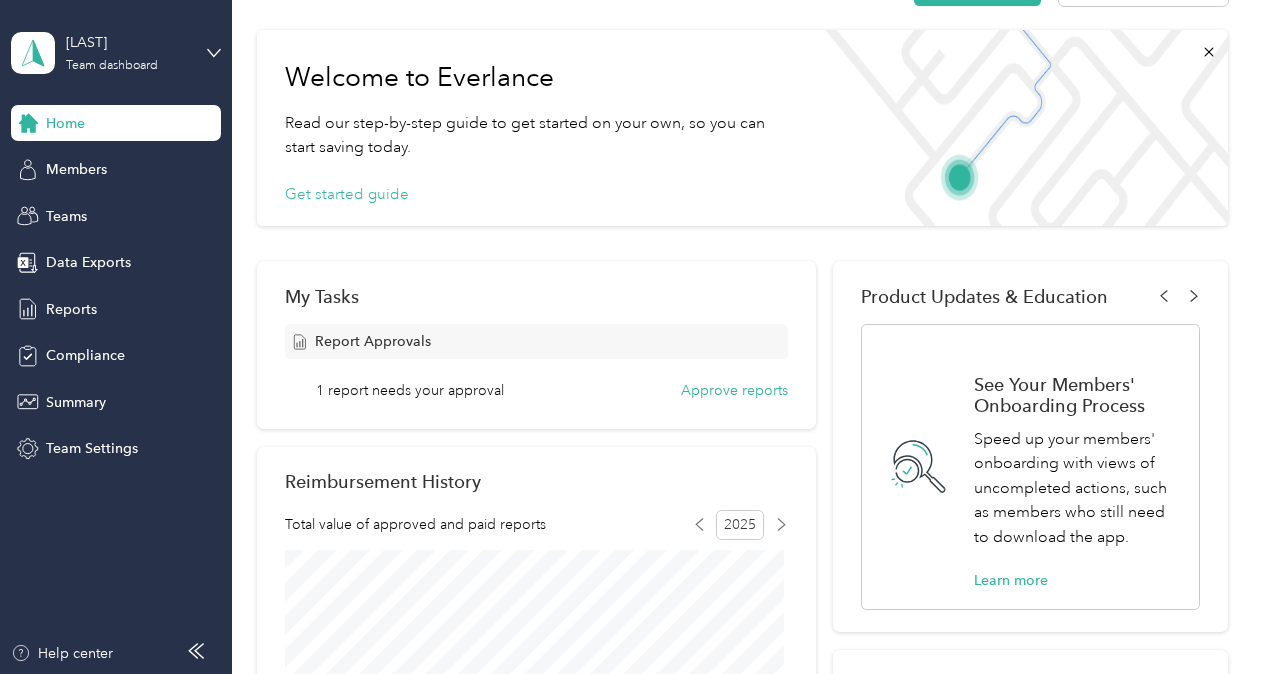 scroll, scrollTop: 100, scrollLeft: 0, axis: vertical 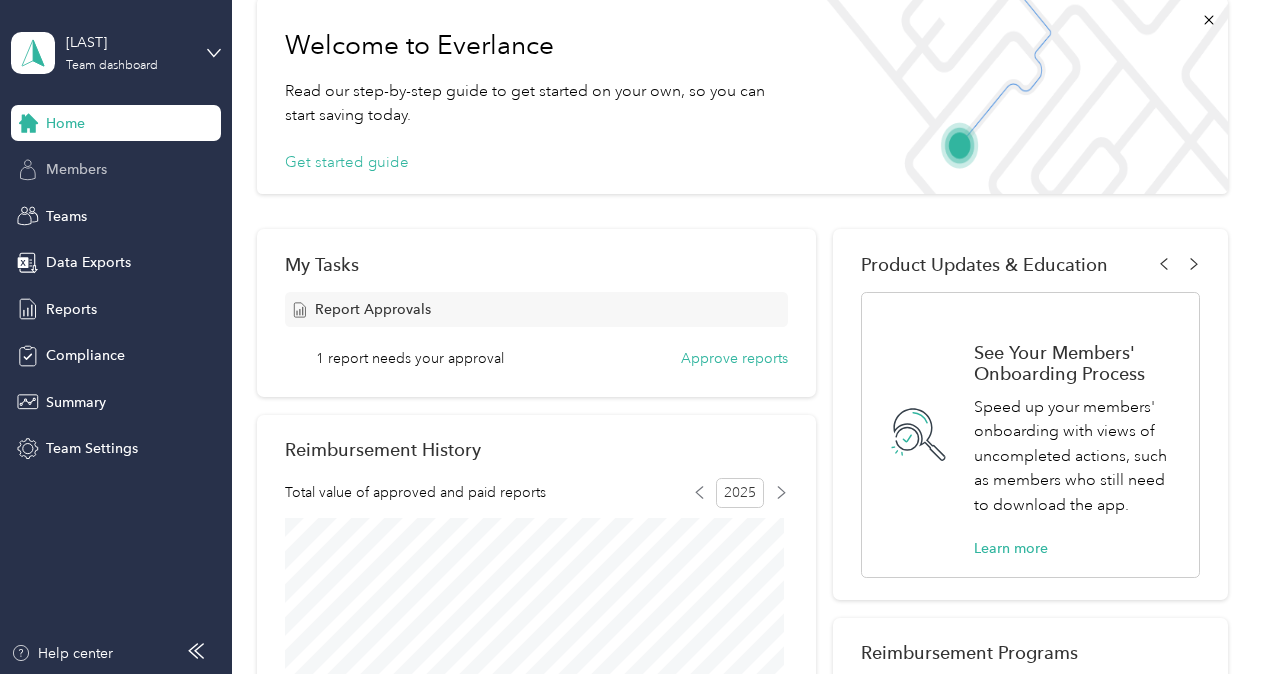 click on "Members" at bounding box center [116, 170] 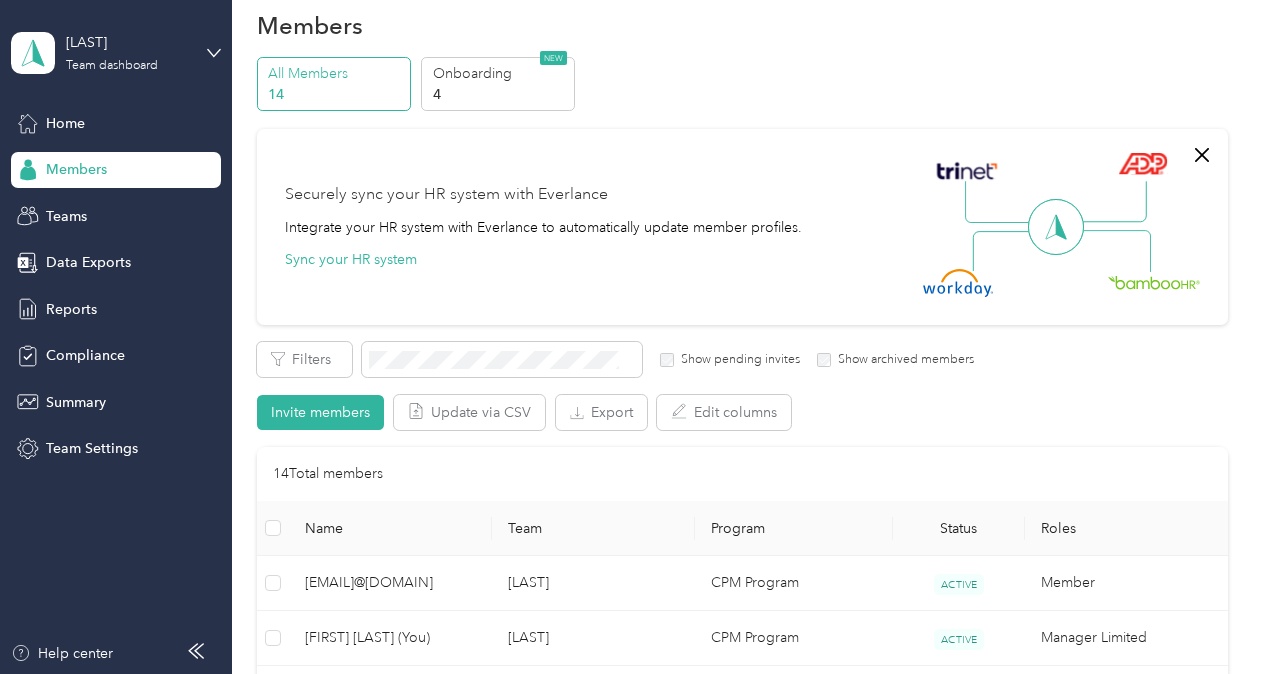 scroll, scrollTop: 0, scrollLeft: 0, axis: both 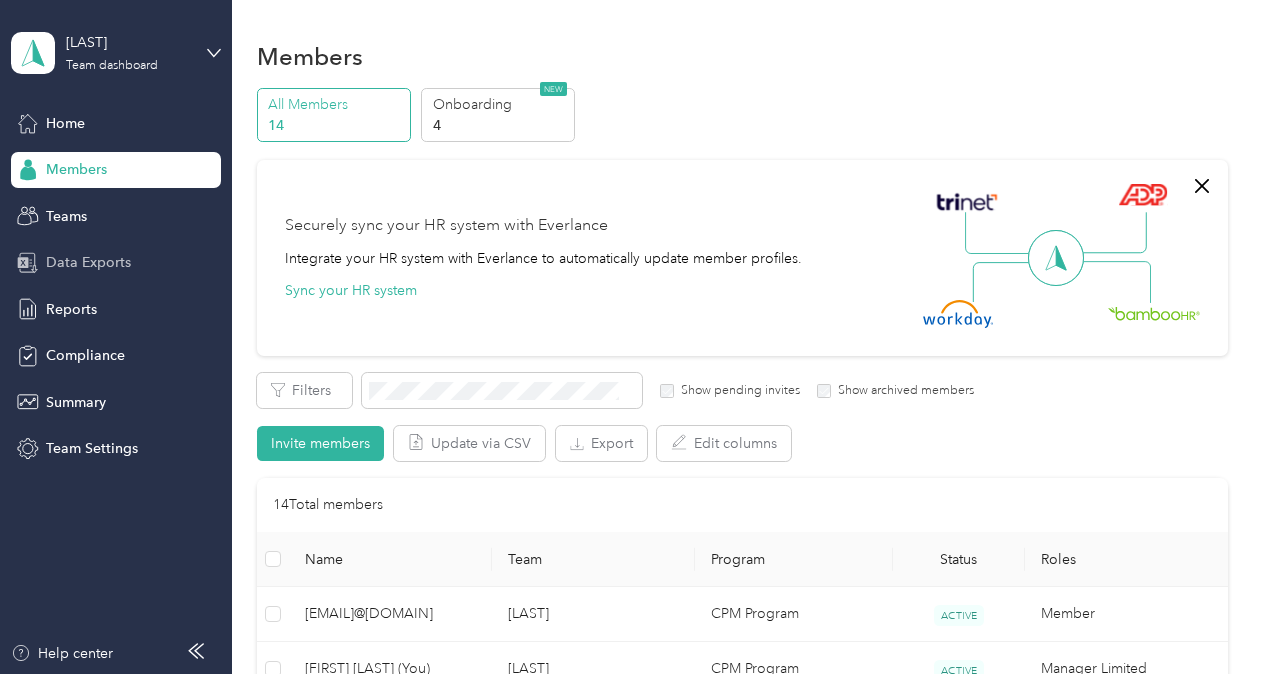 click on "Data Exports" at bounding box center (116, 263) 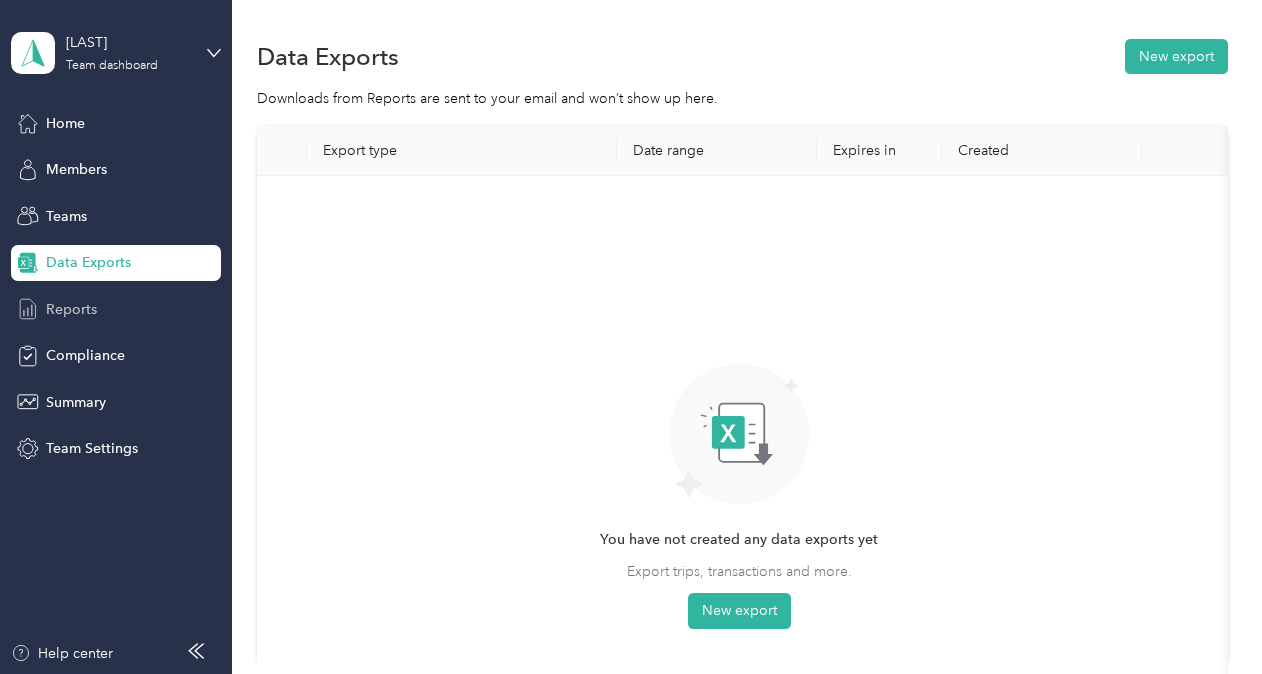 click on "Reports" at bounding box center (116, 309) 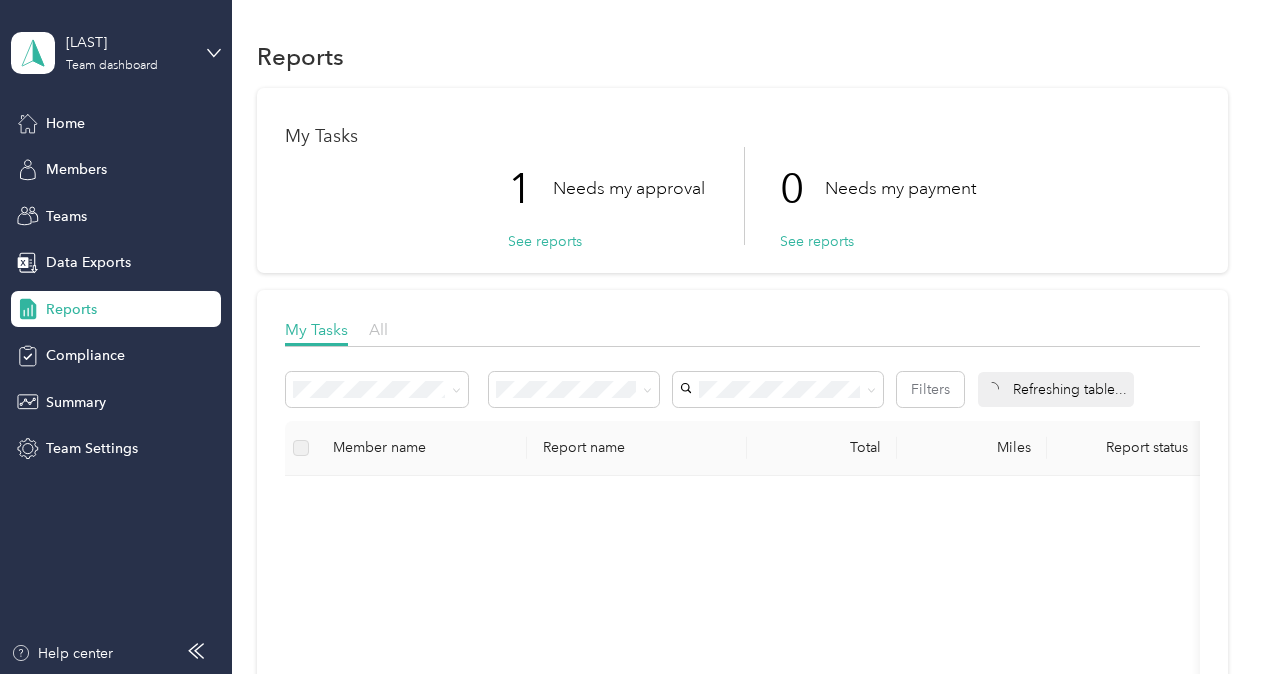 click on "All" at bounding box center (378, 329) 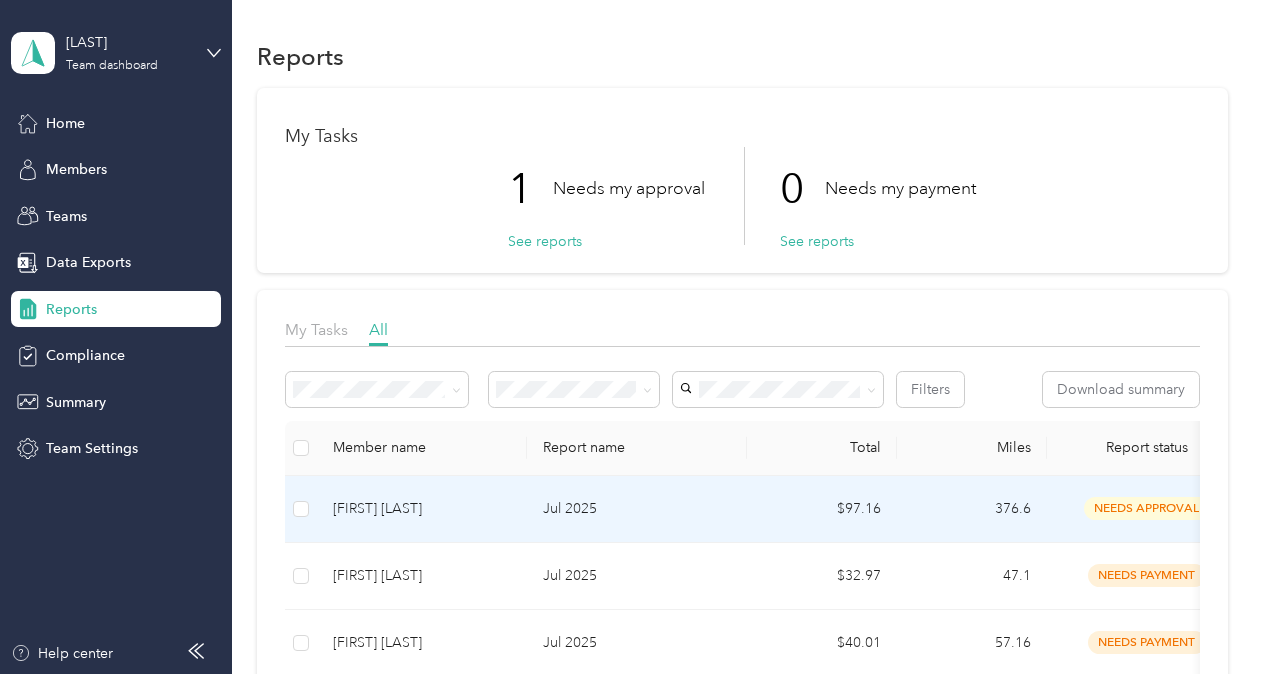 click on "[NAME] [LAST]" at bounding box center (422, 509) 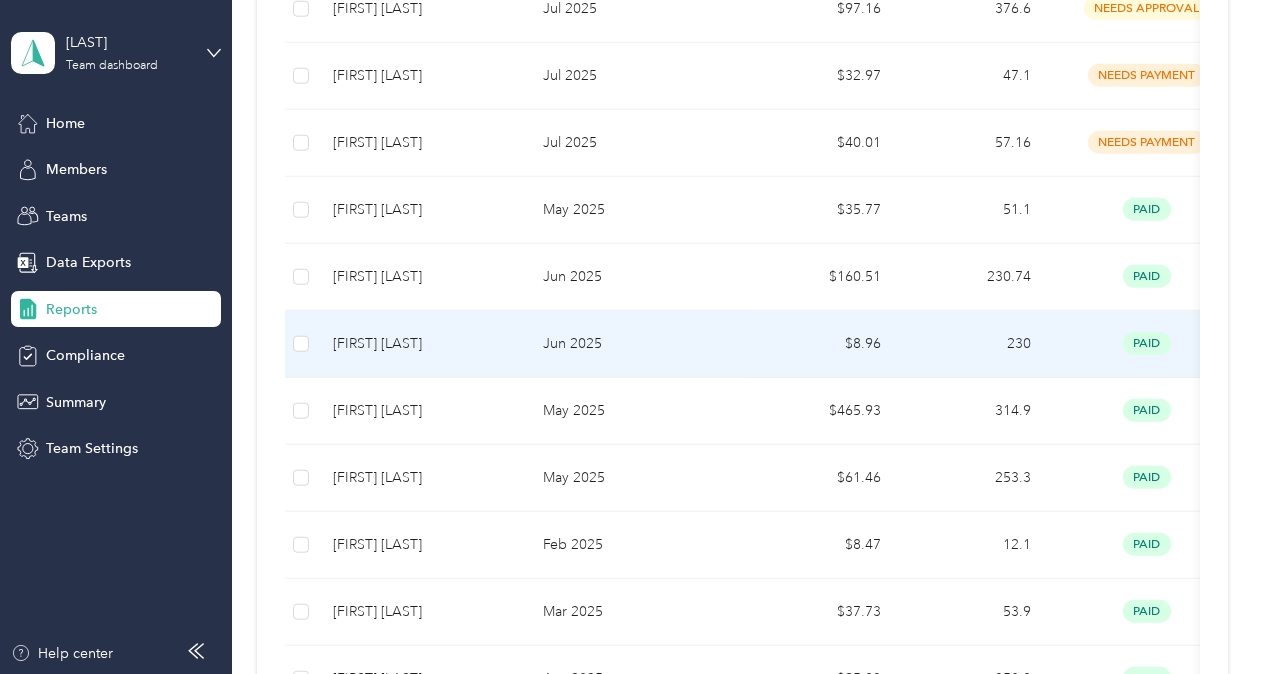 scroll, scrollTop: 450, scrollLeft: 0, axis: vertical 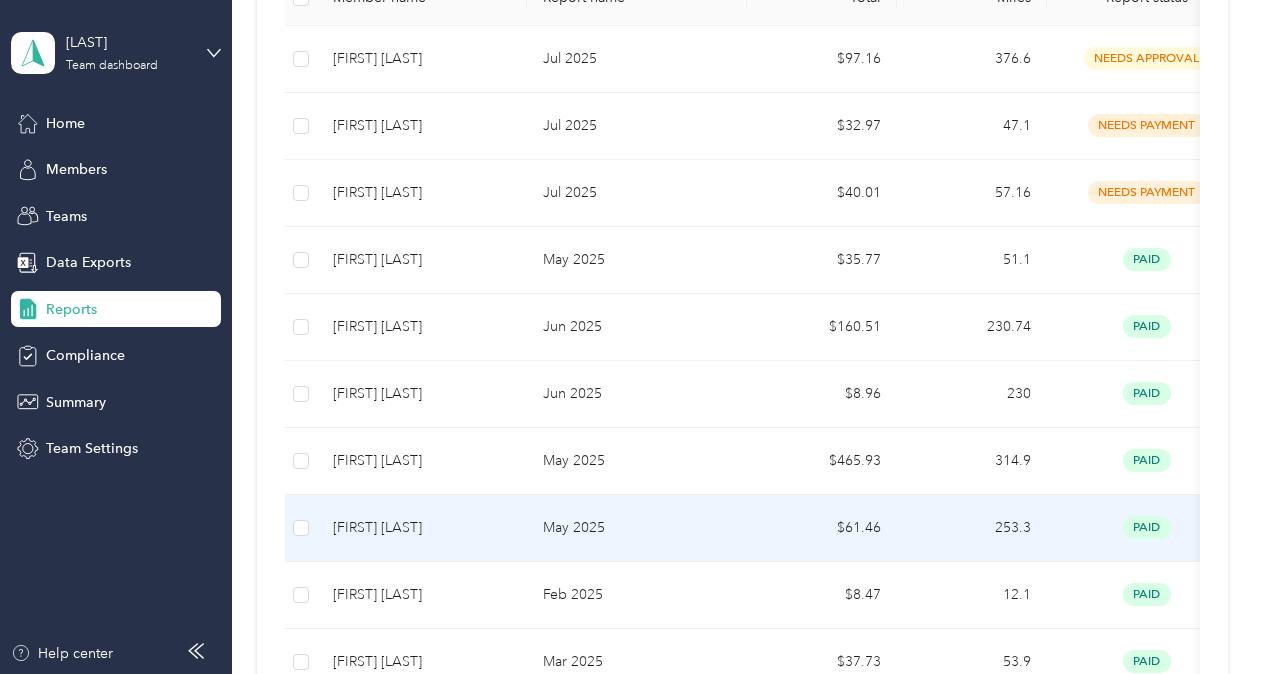 click on "[NAME] [LAST]" at bounding box center (422, 528) 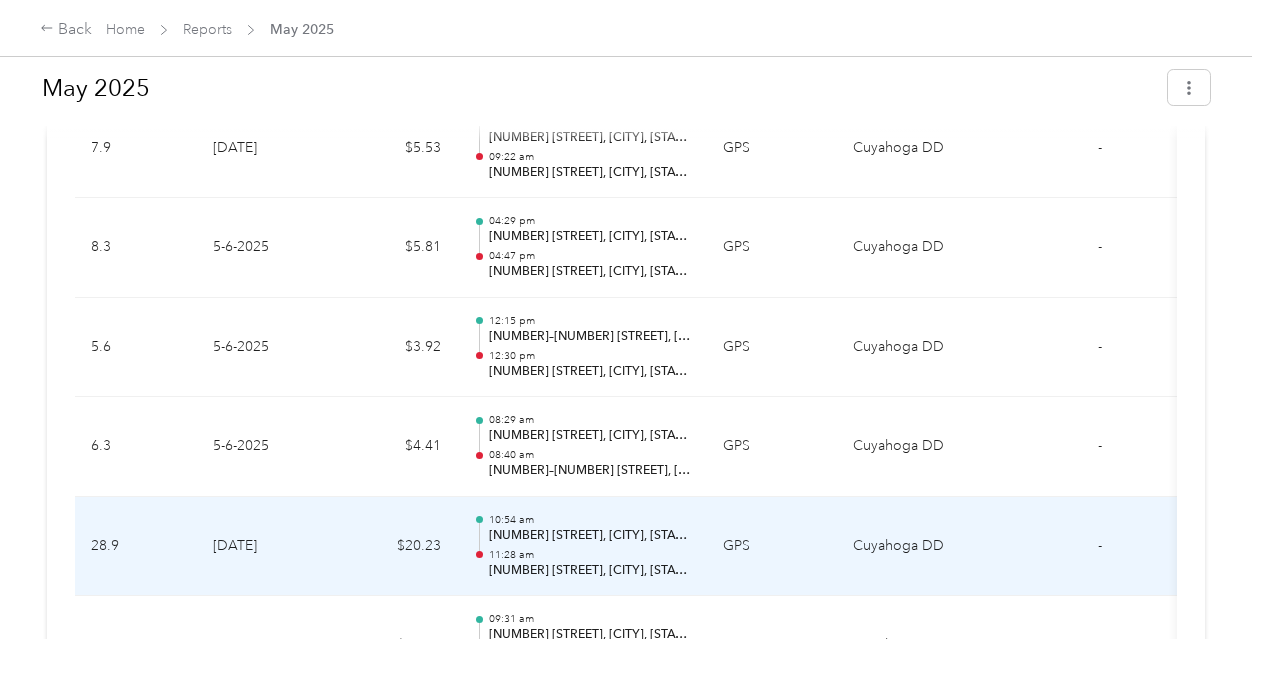 scroll, scrollTop: 900, scrollLeft: 0, axis: vertical 